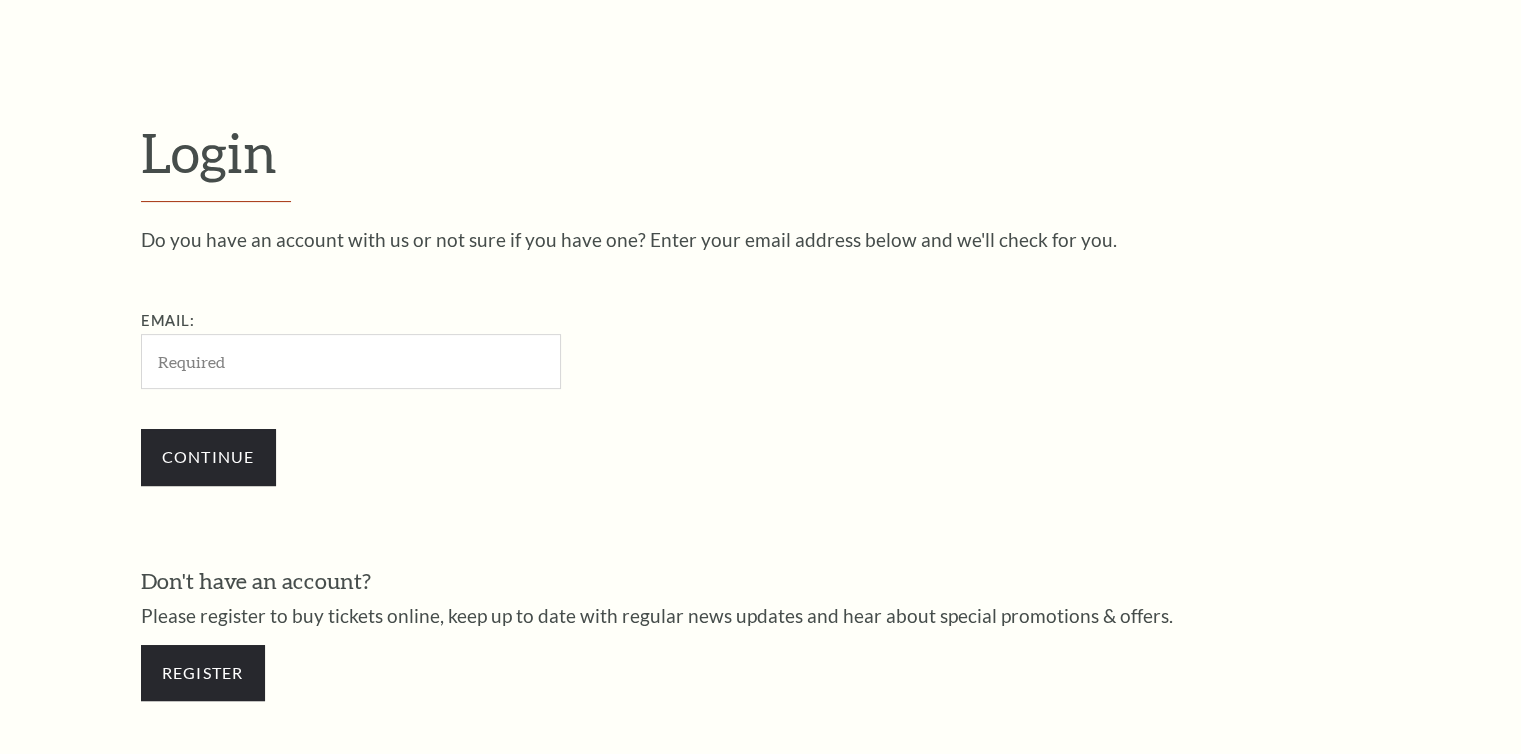 scroll, scrollTop: 472, scrollLeft: 0, axis: vertical 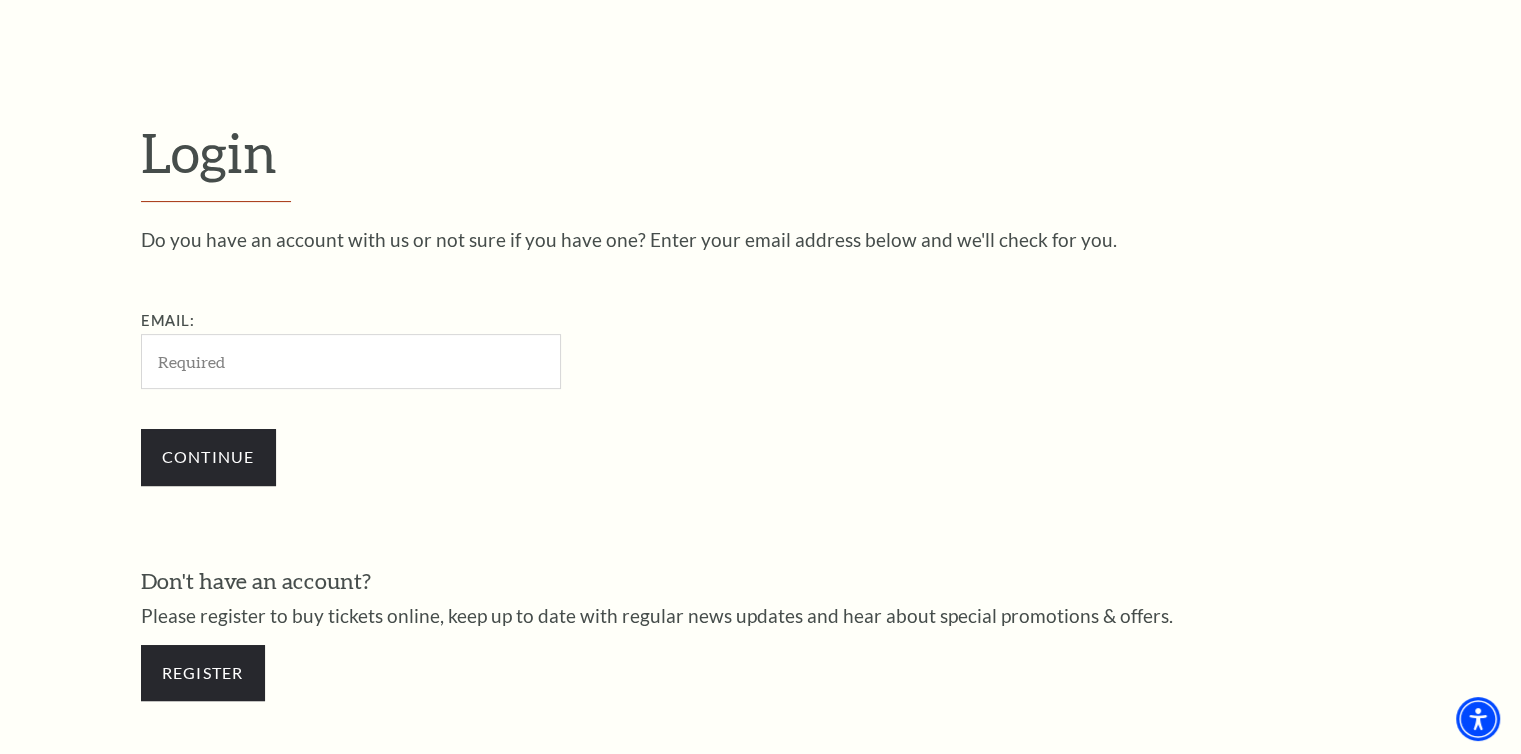 click on "Email:" at bounding box center [351, 361] 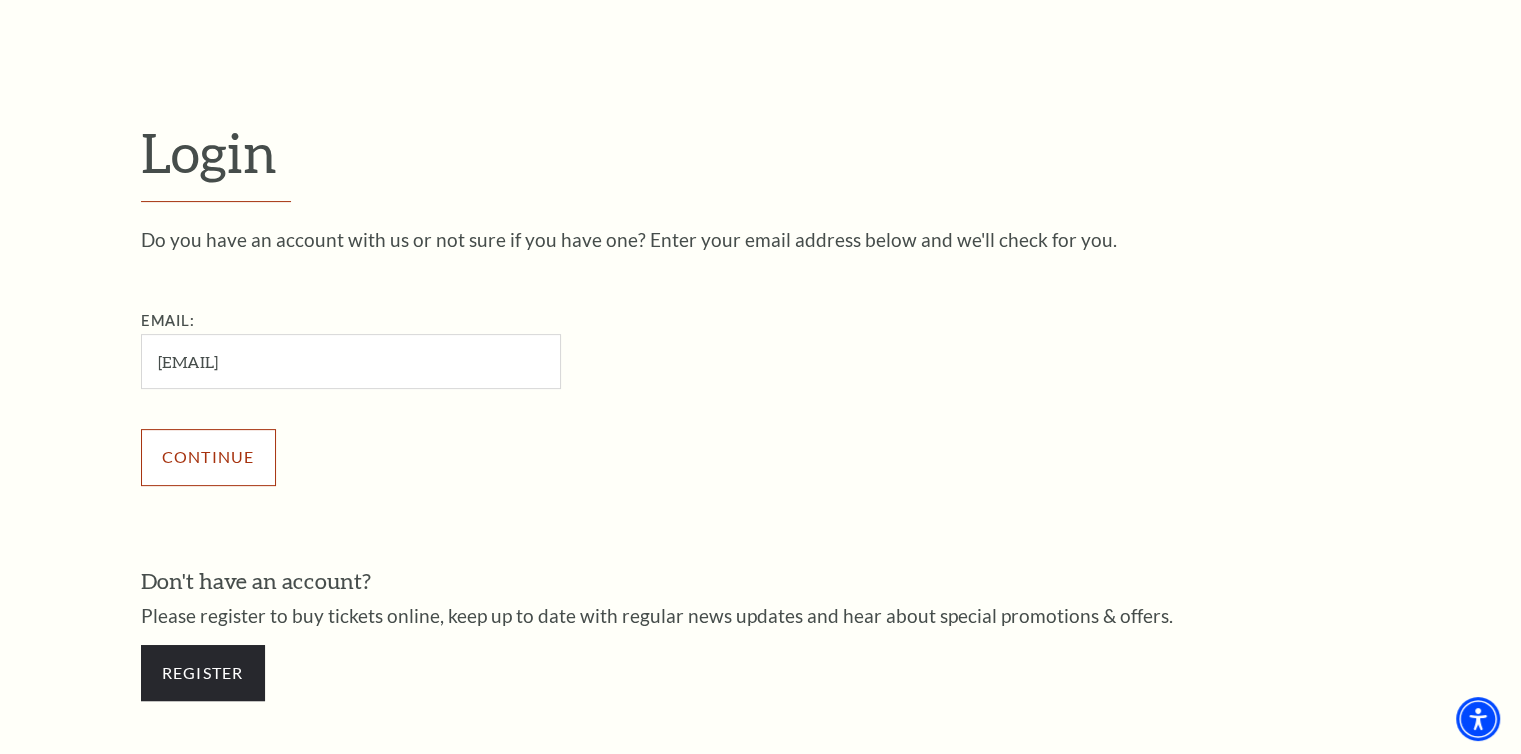 click on "Continue" at bounding box center [208, 457] 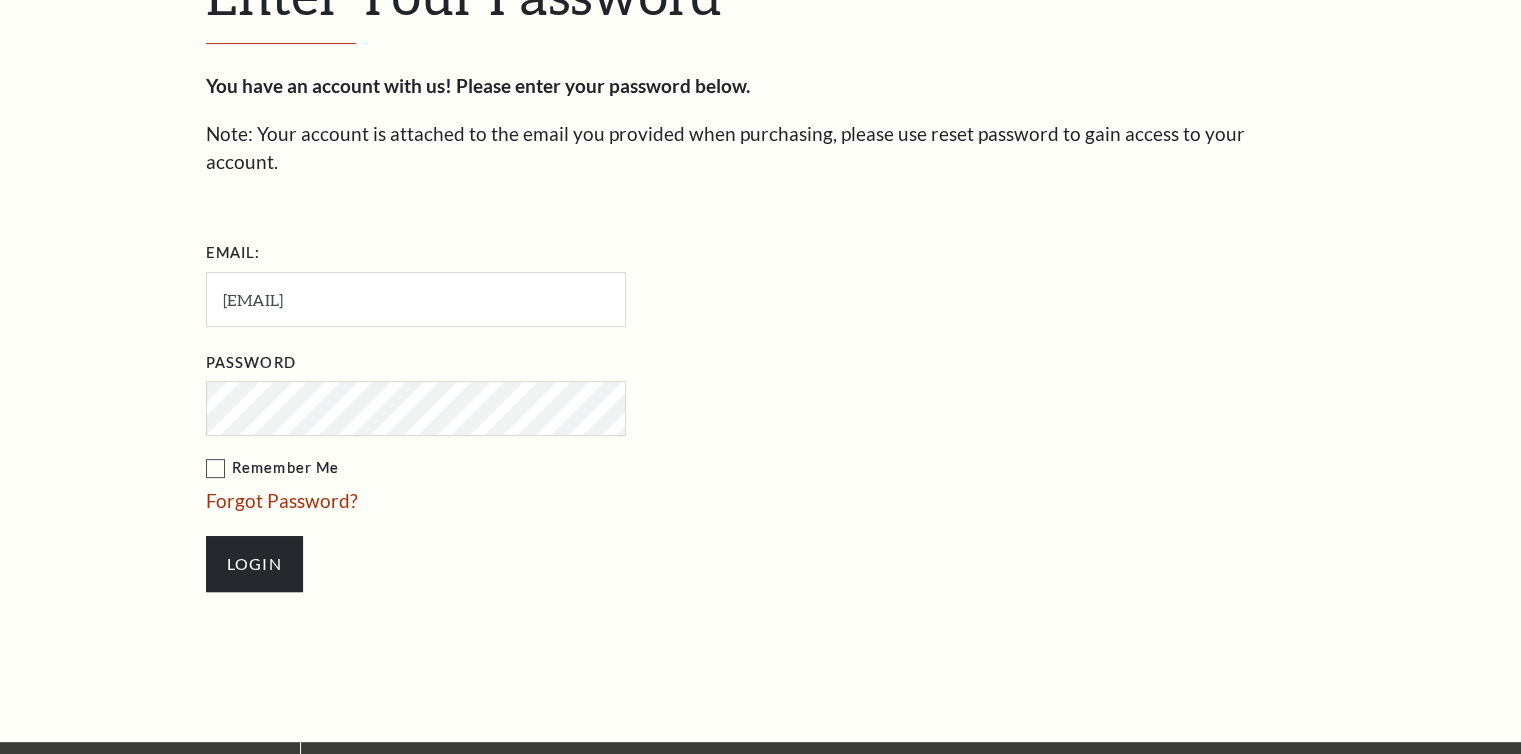 scroll, scrollTop: 649, scrollLeft: 0, axis: vertical 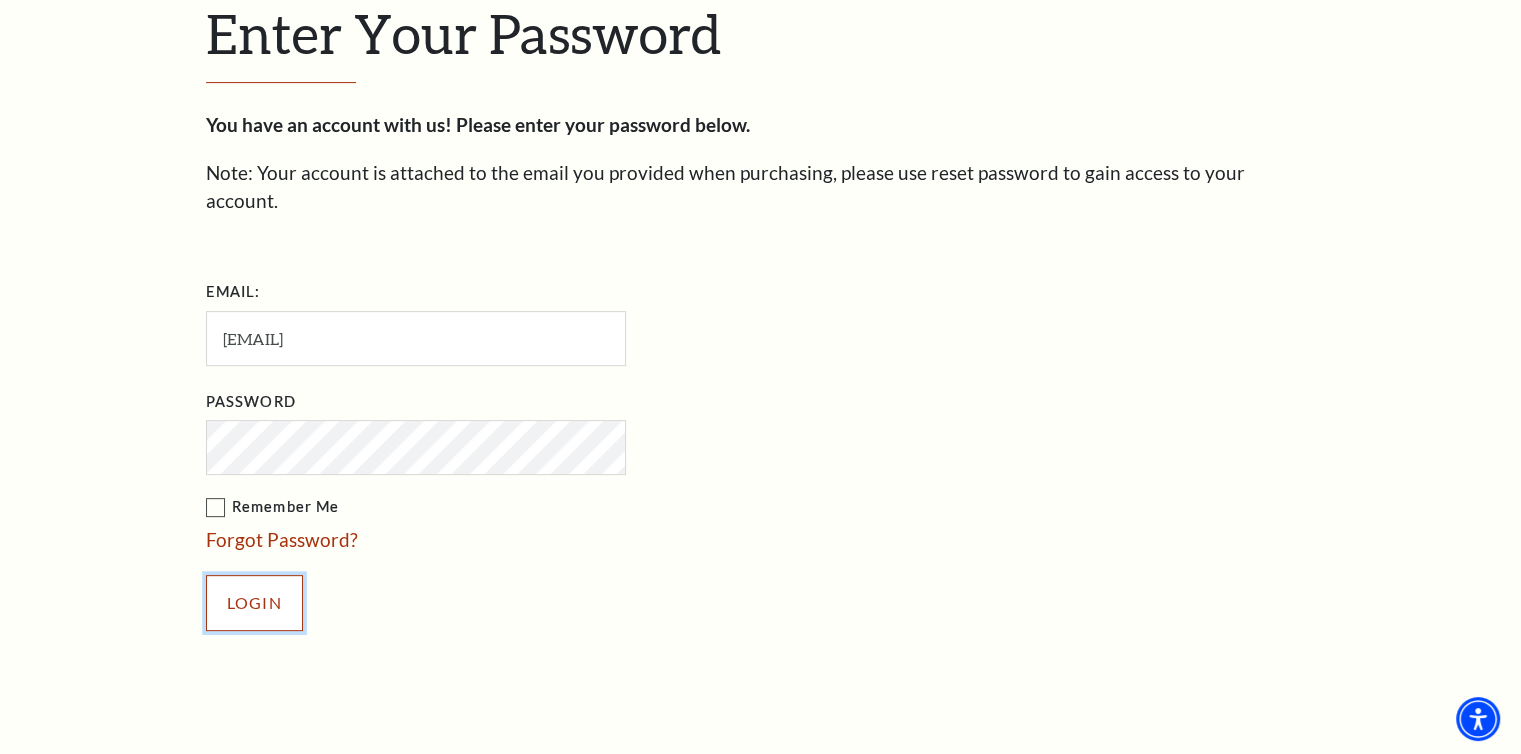 click on "Login" at bounding box center (254, 603) 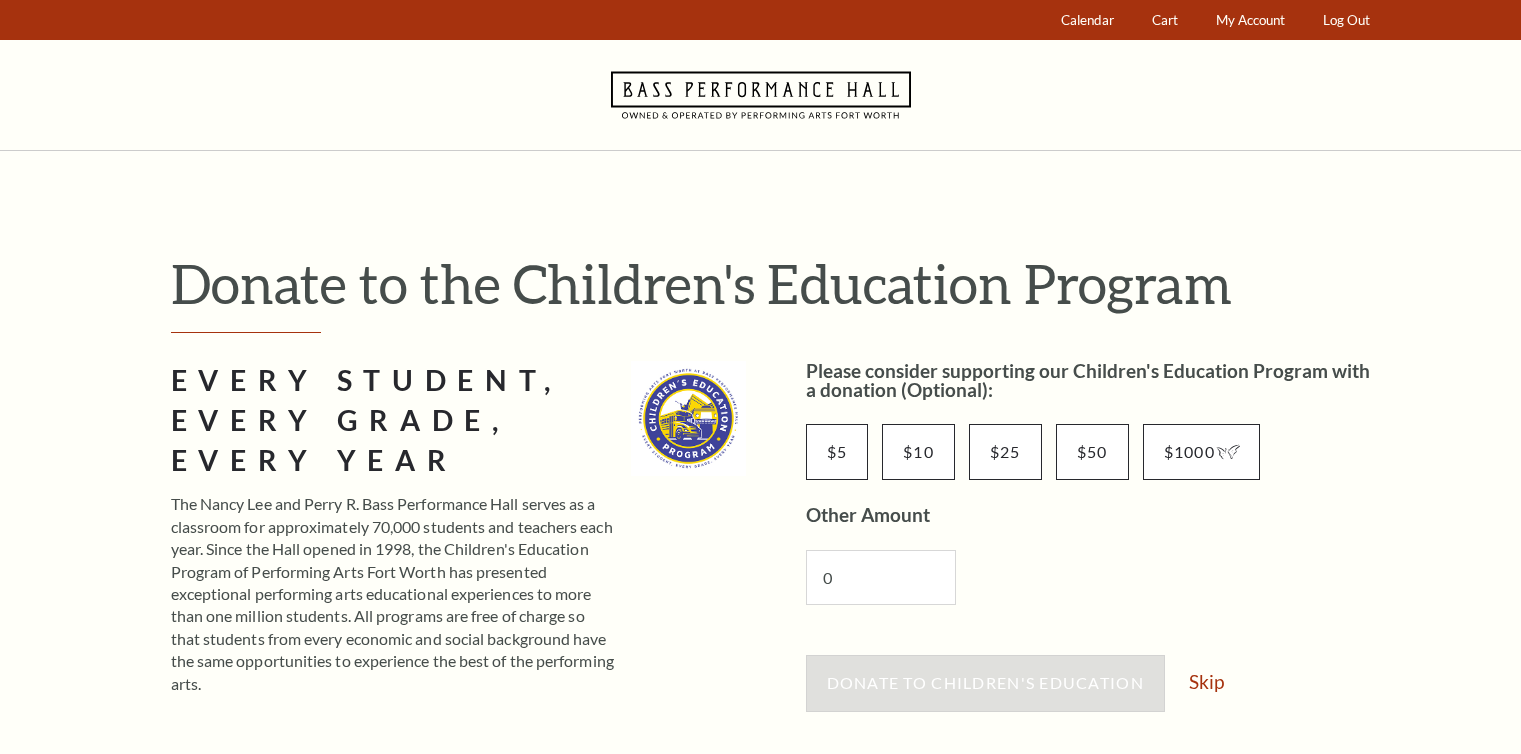 scroll, scrollTop: 0, scrollLeft: 0, axis: both 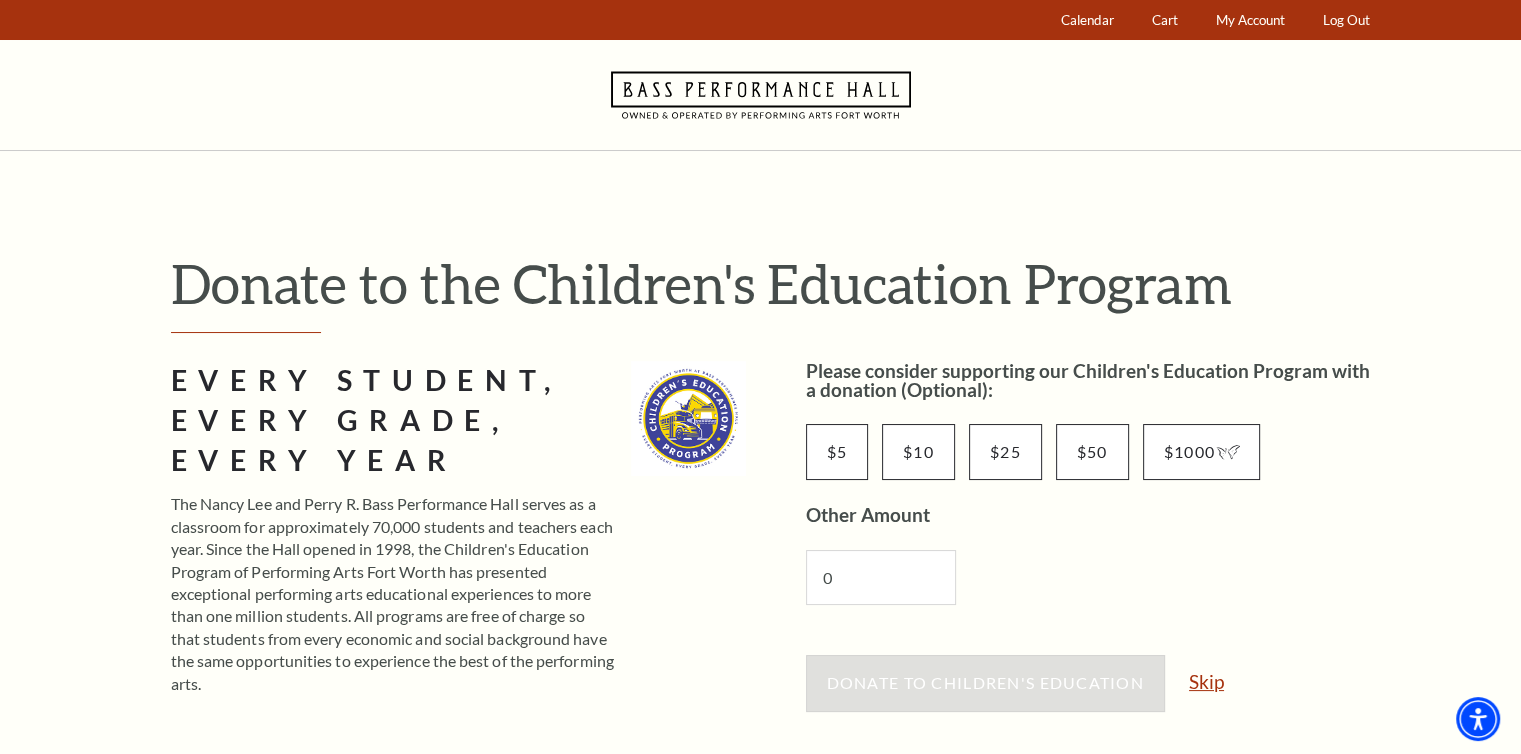 click on "Skip" at bounding box center (1206, 681) 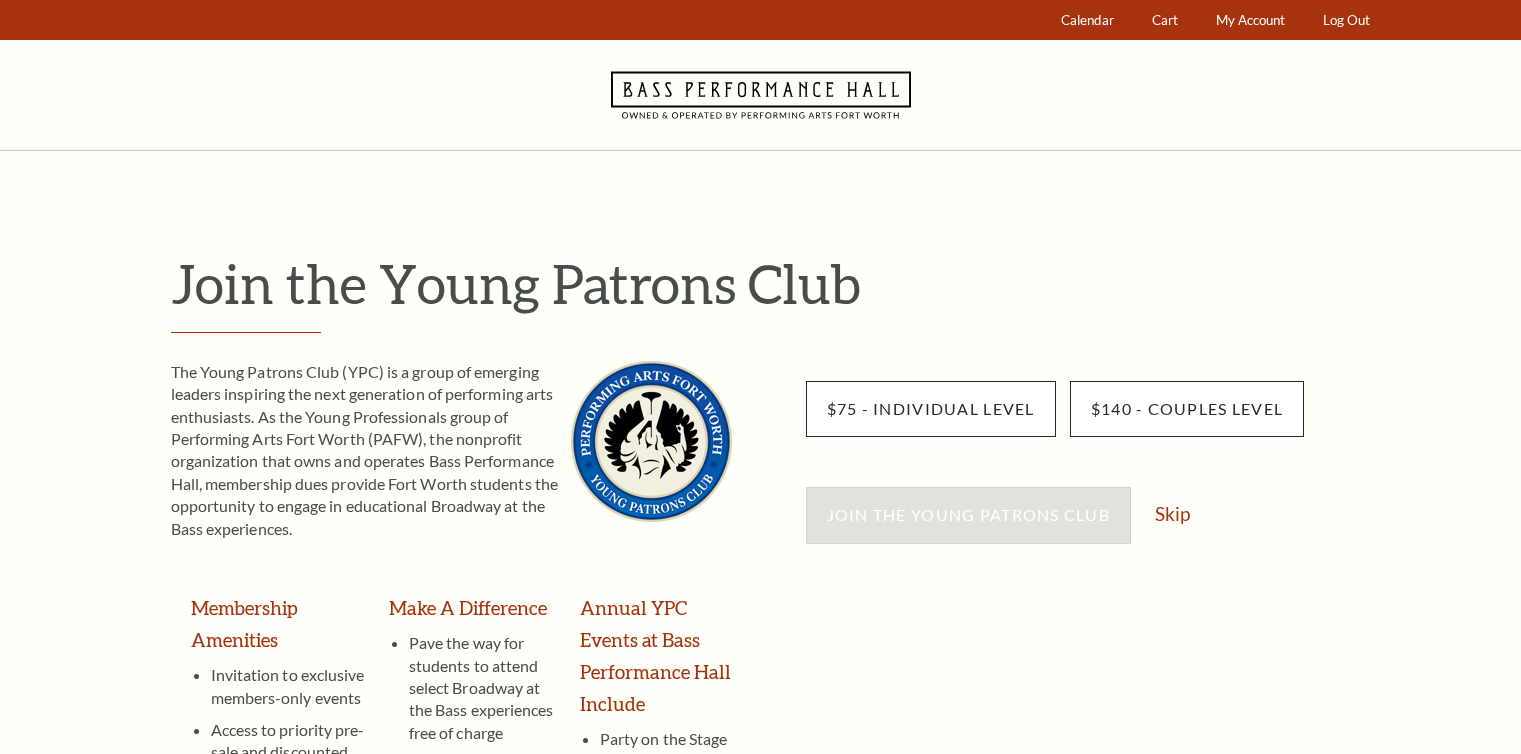 scroll, scrollTop: 0, scrollLeft: 0, axis: both 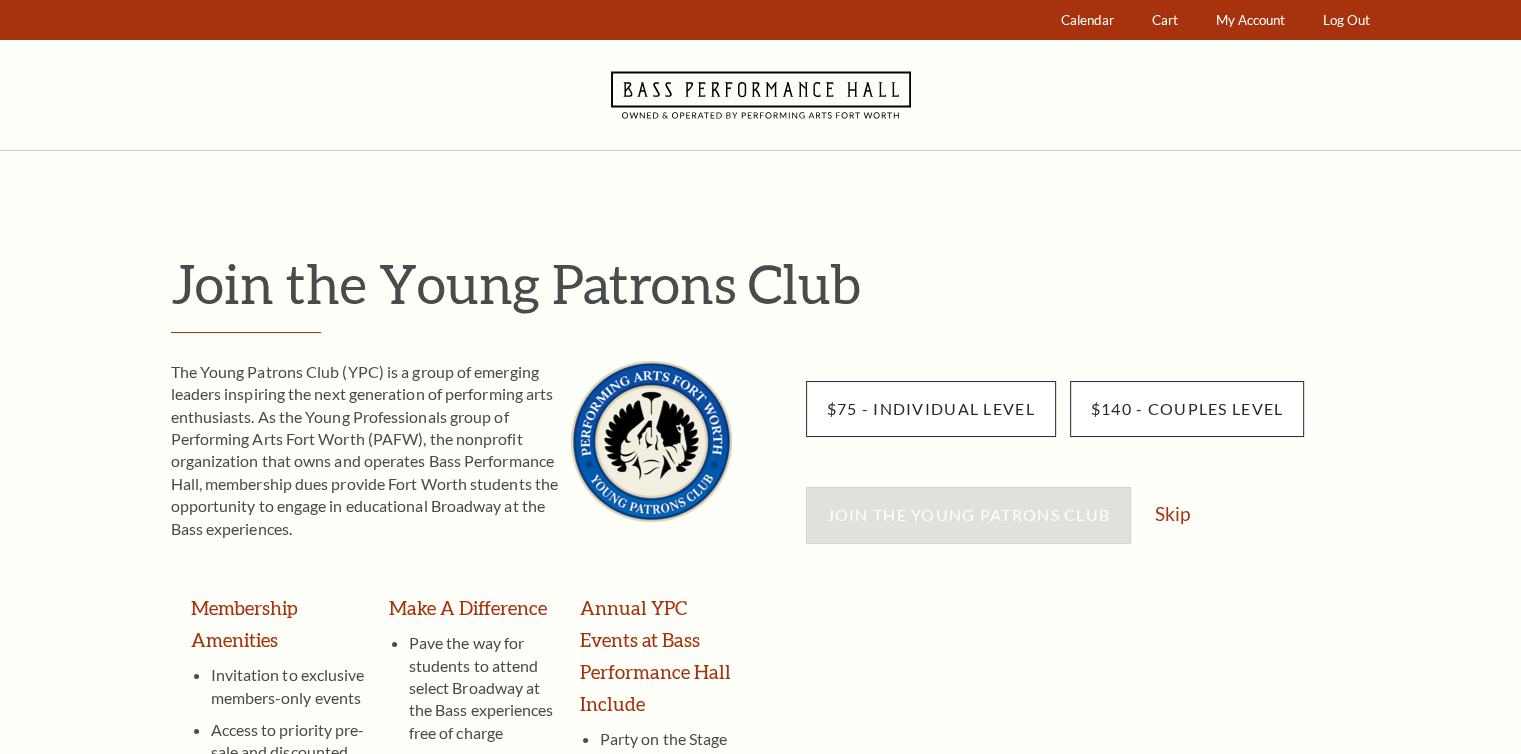 click on "Join the Young Patrons Club   Skip" at bounding box center (1093, 525) 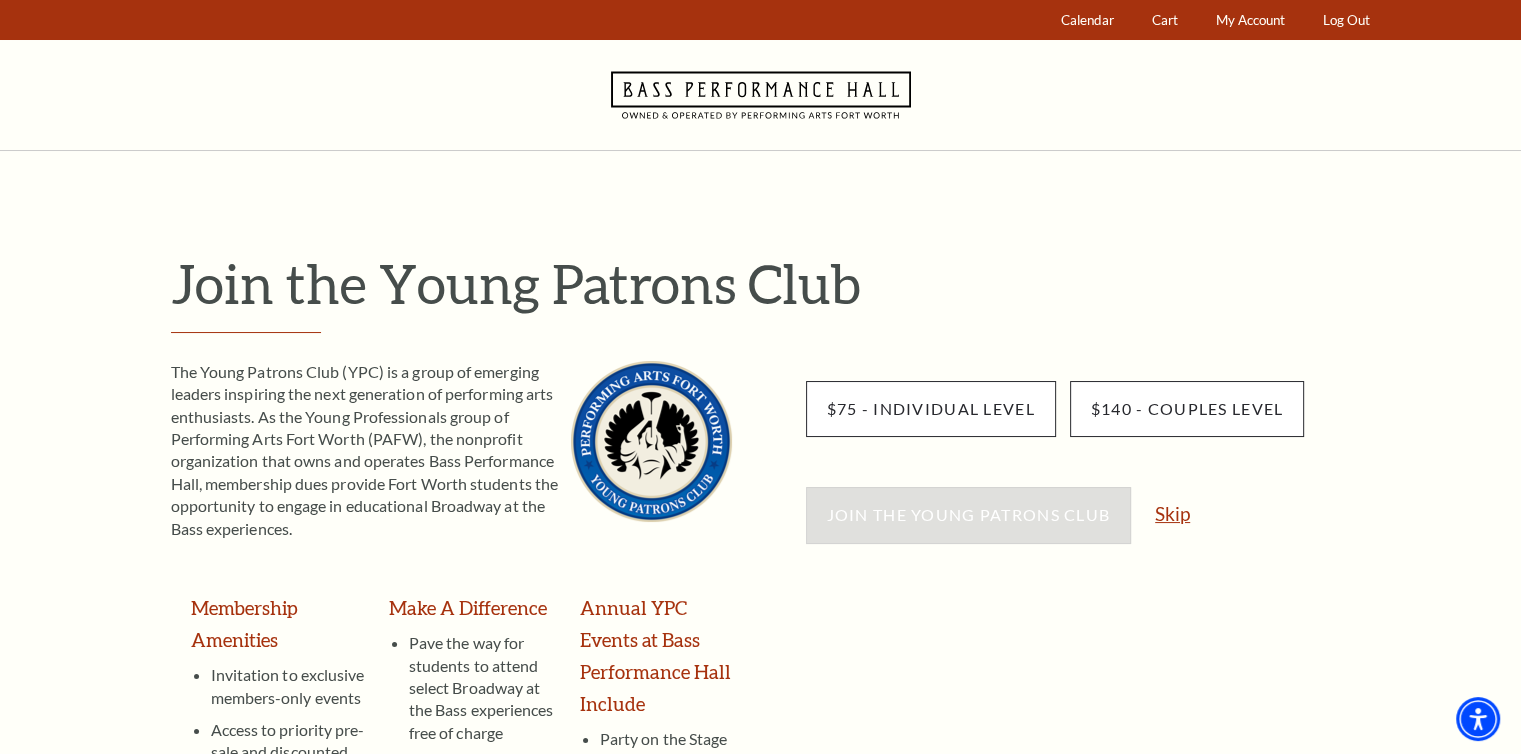 click on "Skip" at bounding box center [1172, 513] 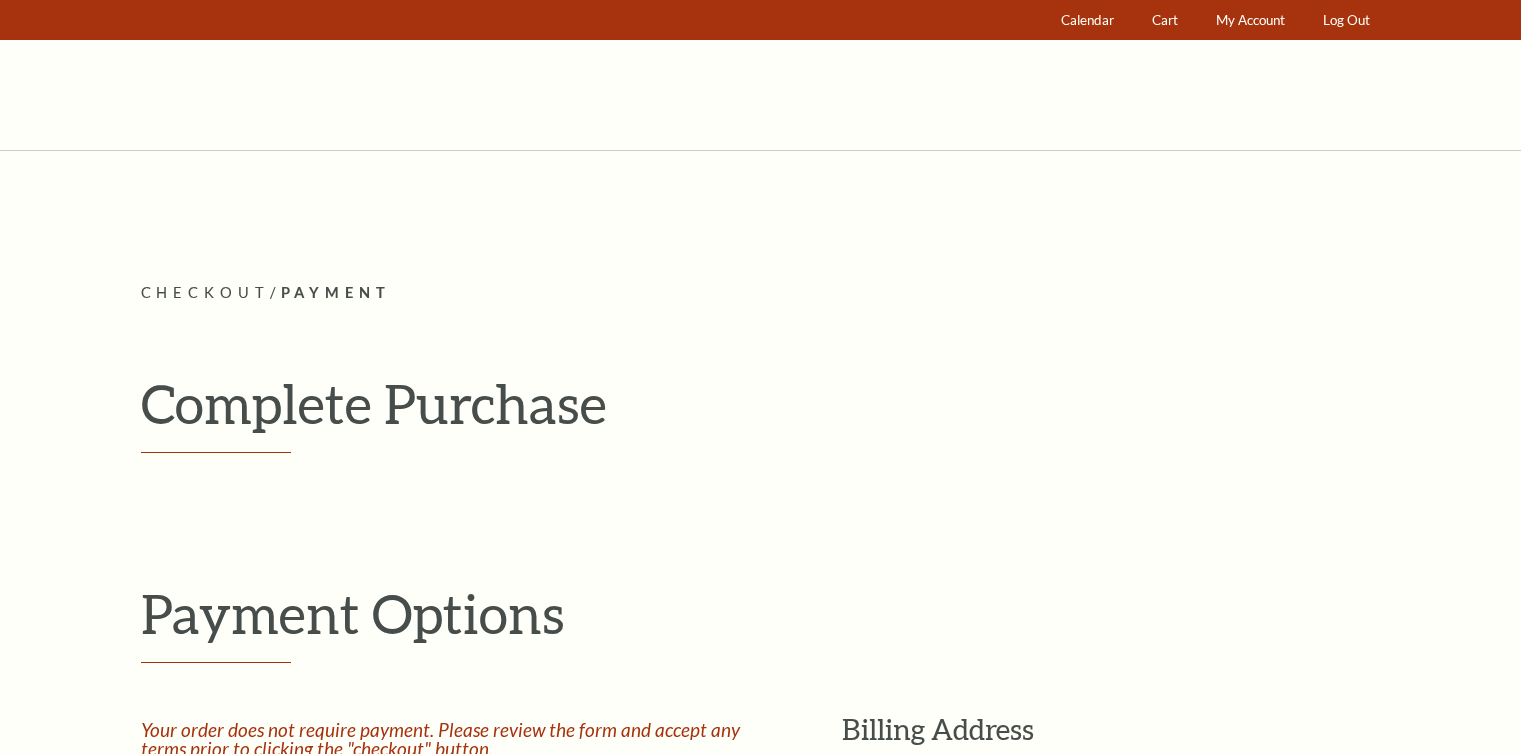 scroll, scrollTop: 0, scrollLeft: 0, axis: both 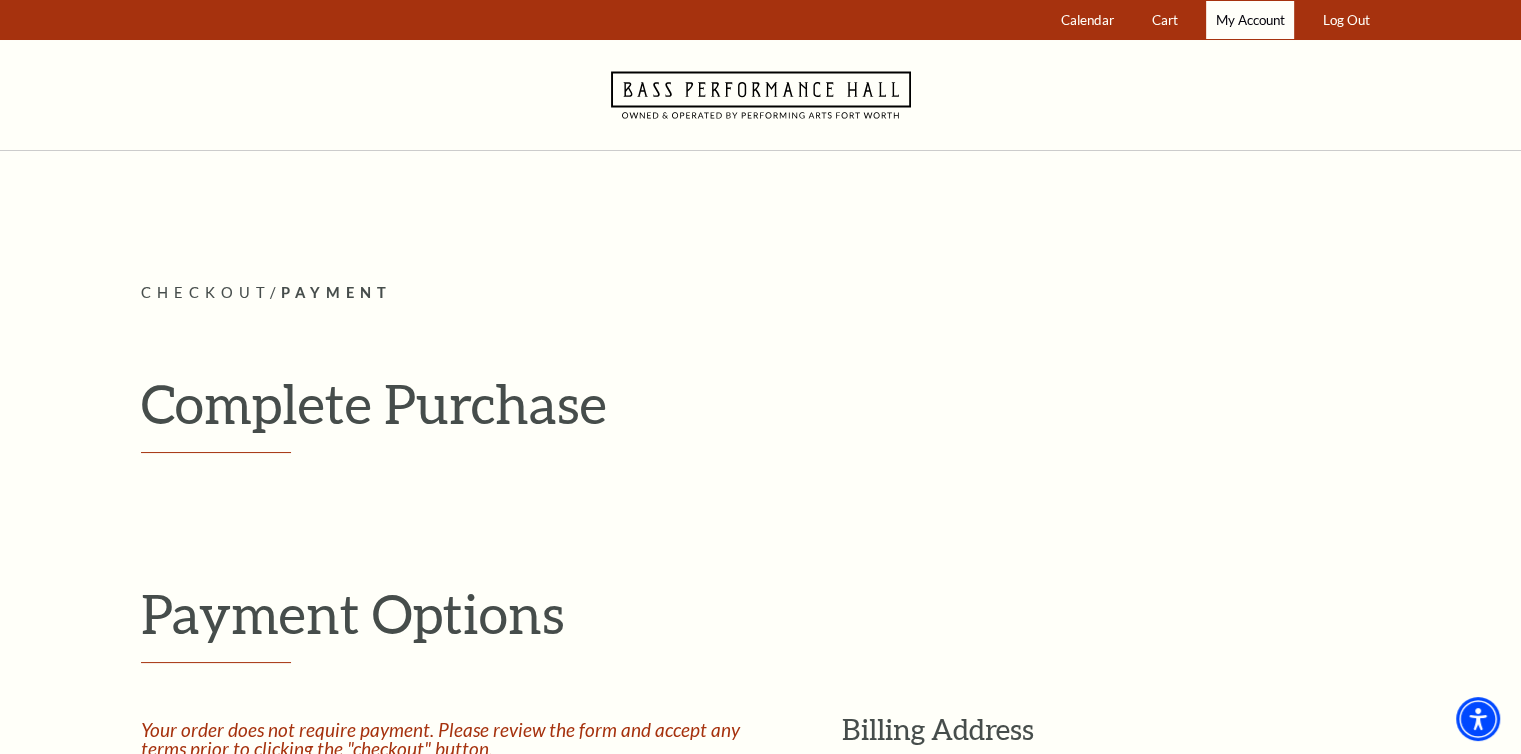 click on "My Account" at bounding box center [1250, 20] 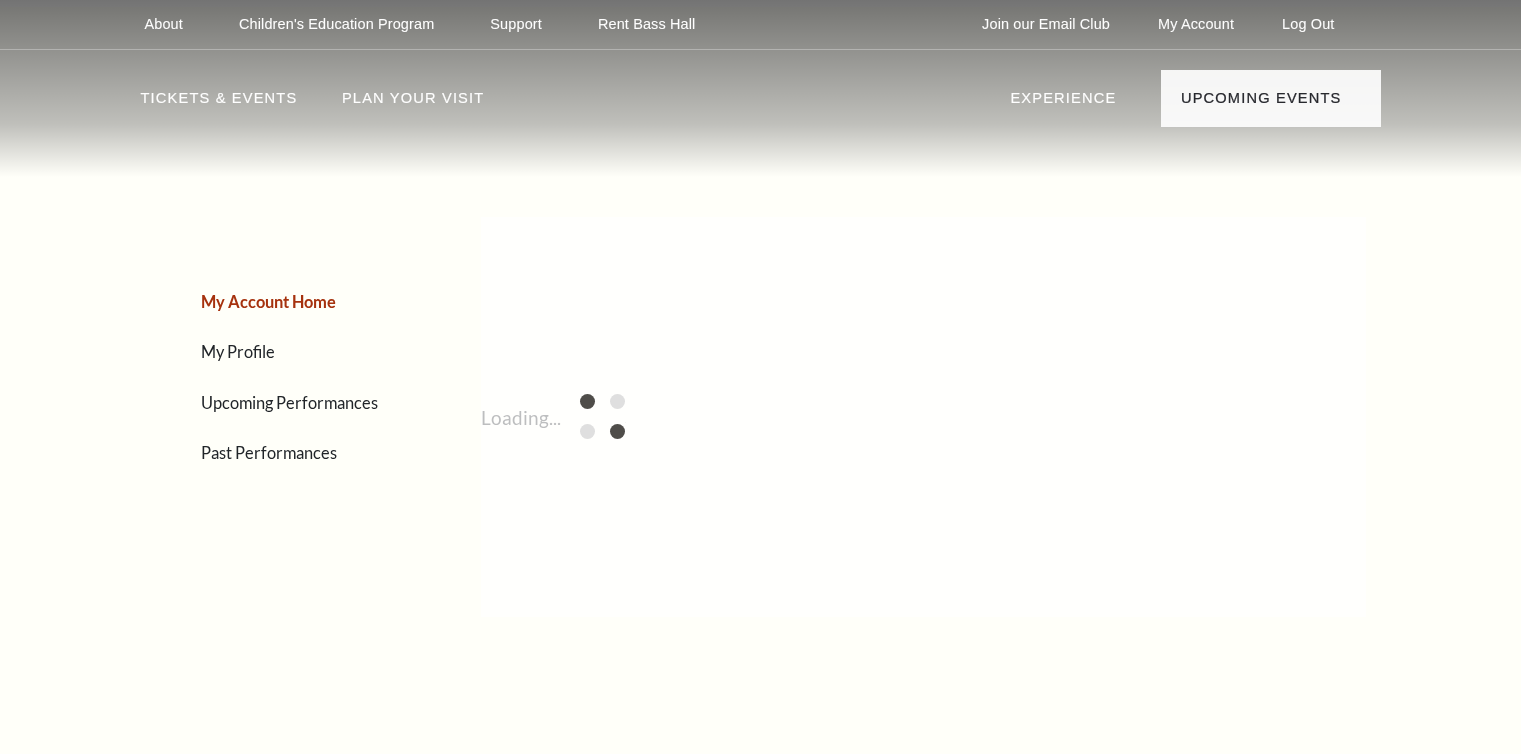 scroll, scrollTop: 0, scrollLeft: 0, axis: both 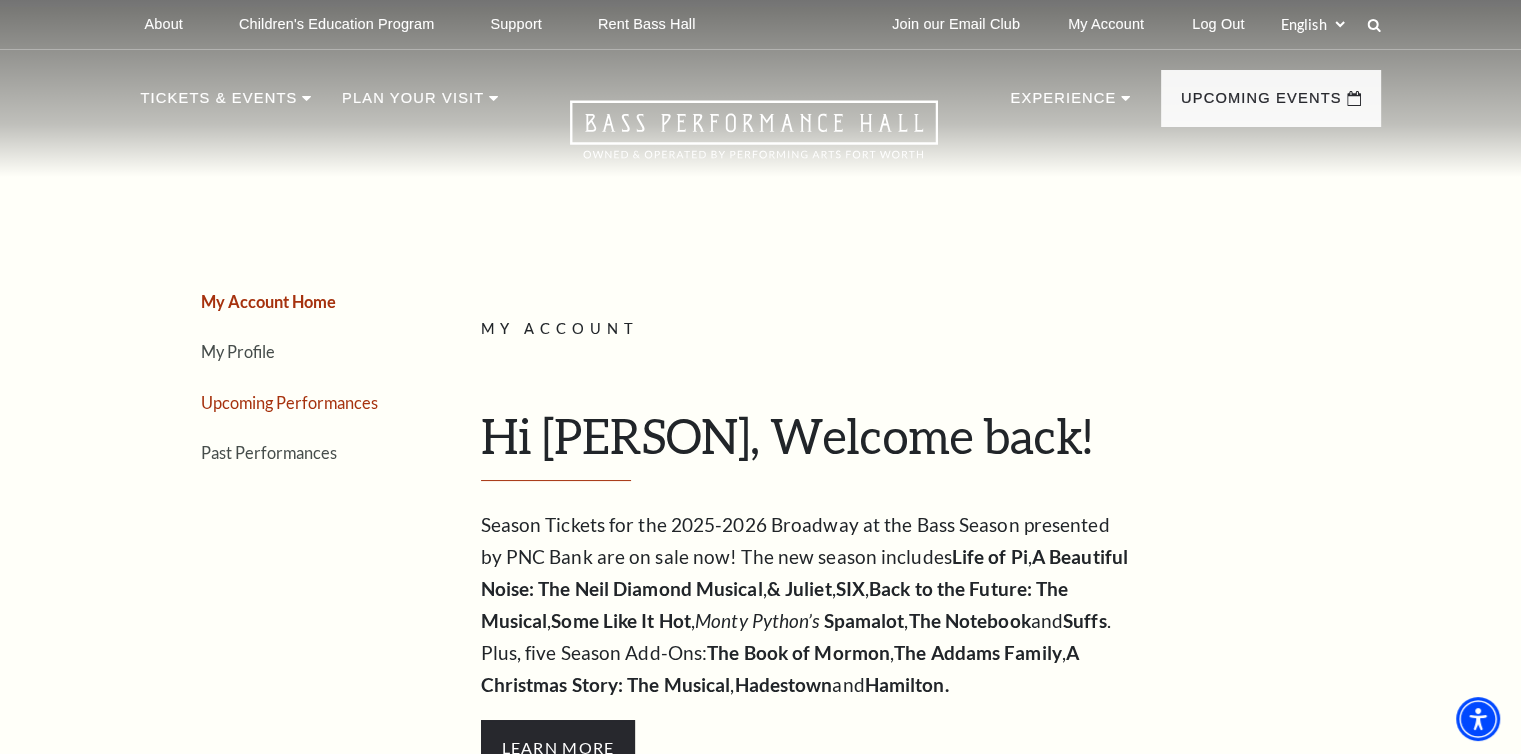 click on "Upcoming Performances" at bounding box center (289, 402) 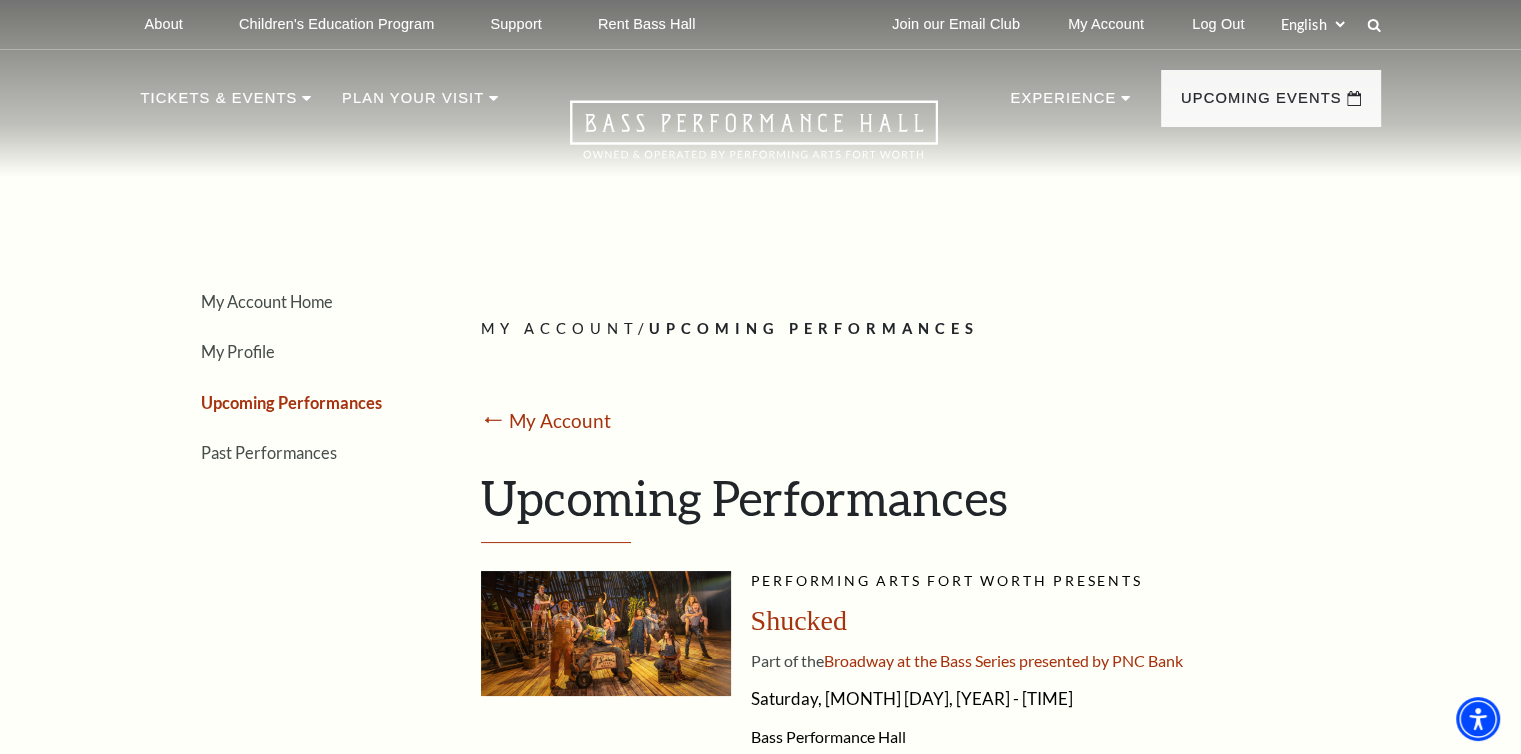 click on "My Account Home
My Profile
Upcoming Performances
Past Performances" at bounding box center [273, 2835] 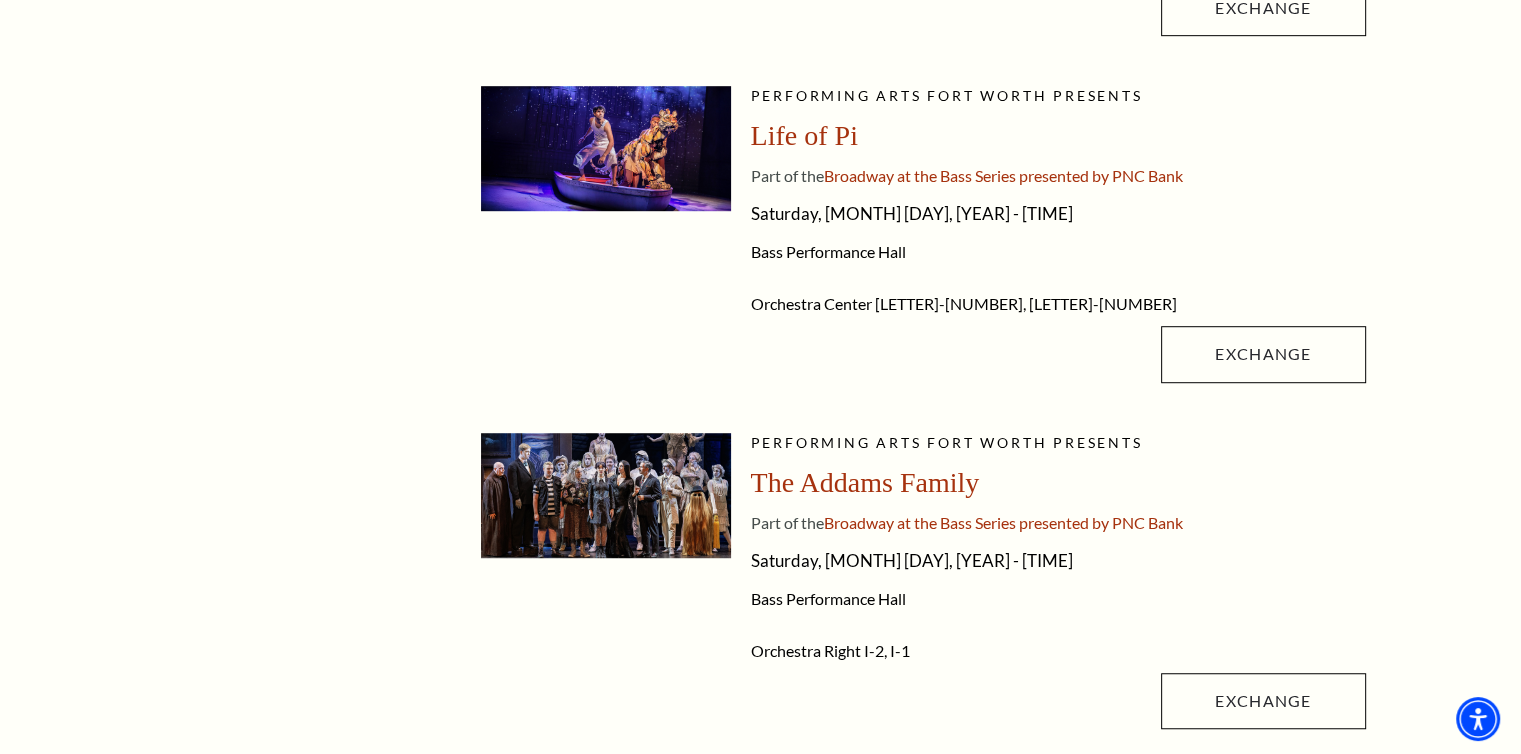 scroll, scrollTop: 1240, scrollLeft: 0, axis: vertical 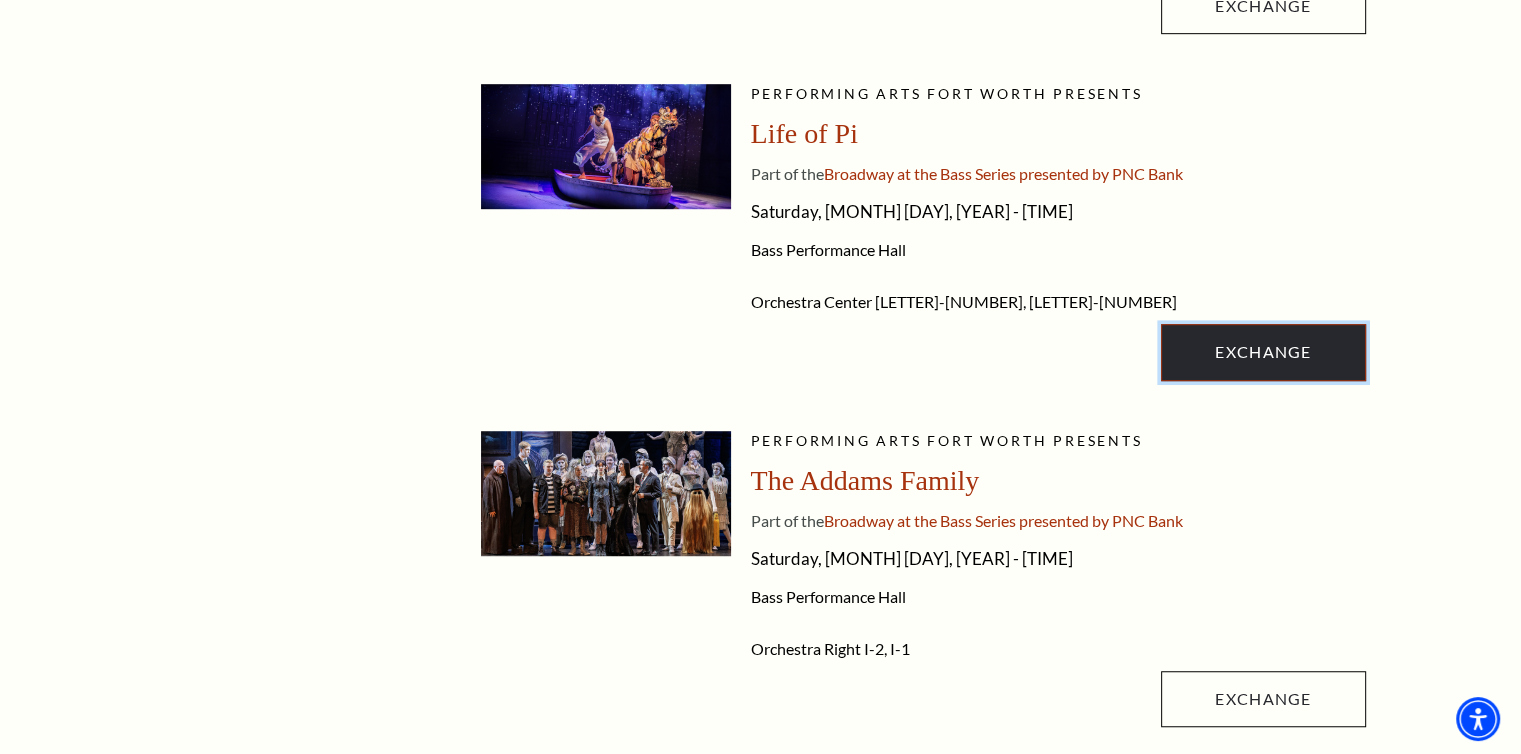click on "Exchange" at bounding box center [1263, 352] 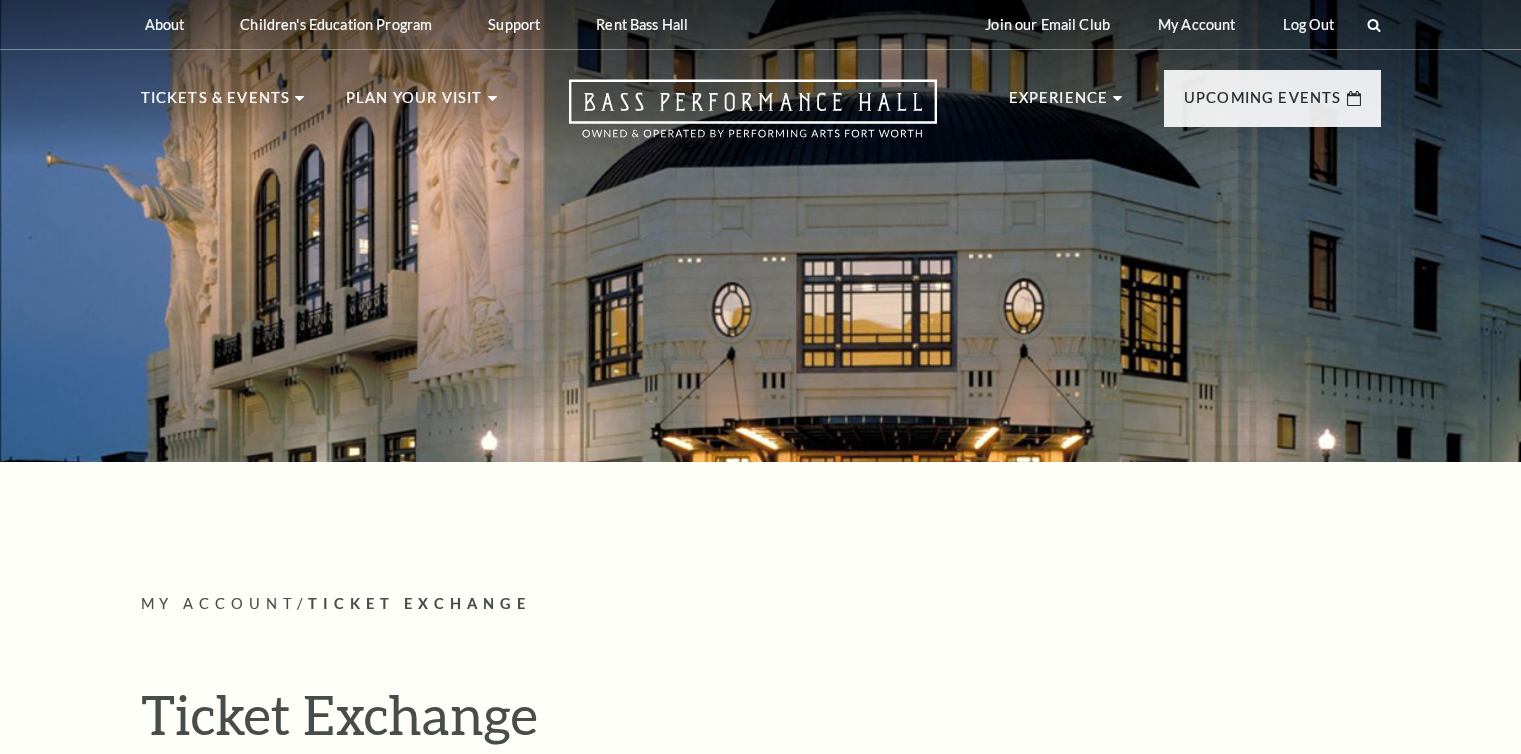 scroll, scrollTop: 0, scrollLeft: 0, axis: both 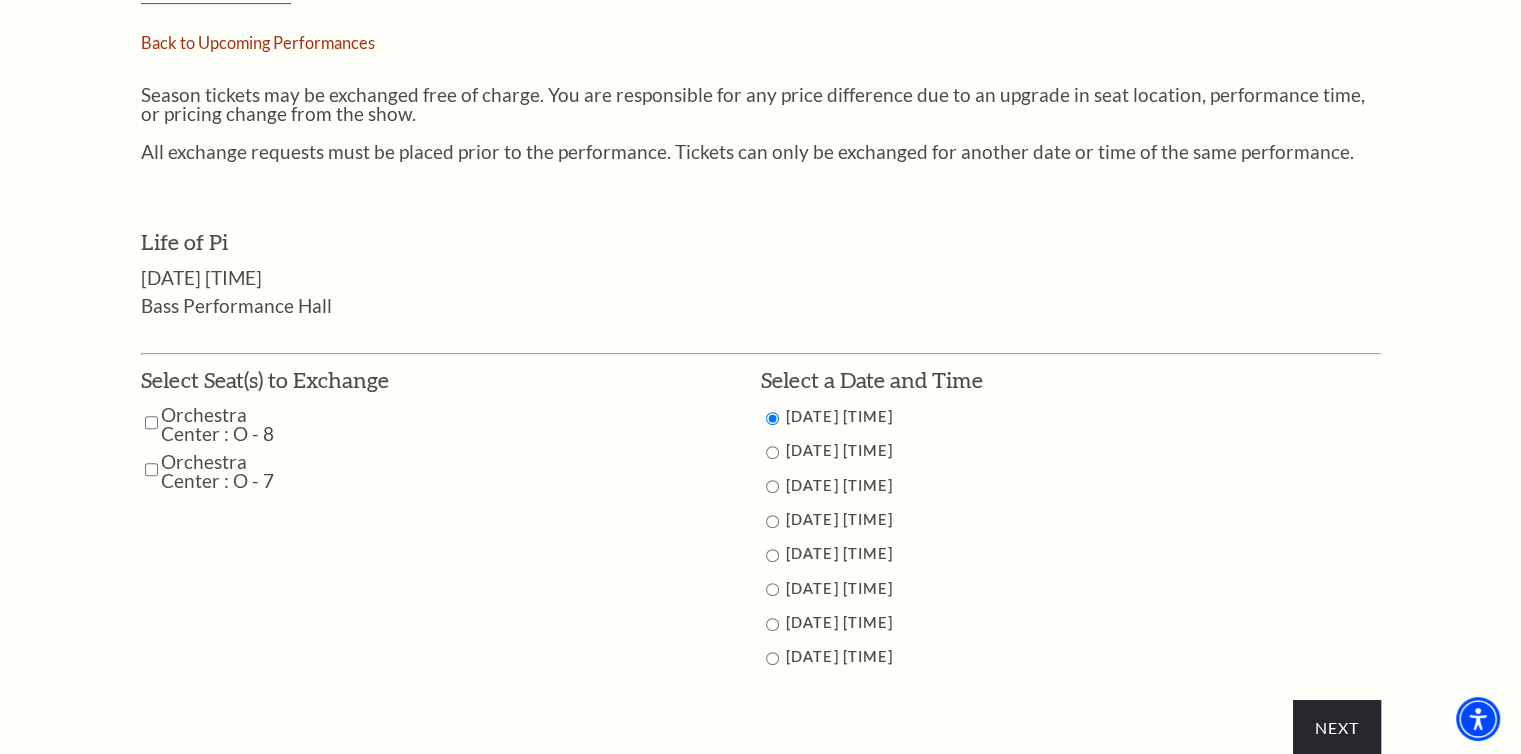click at bounding box center (151, 422) 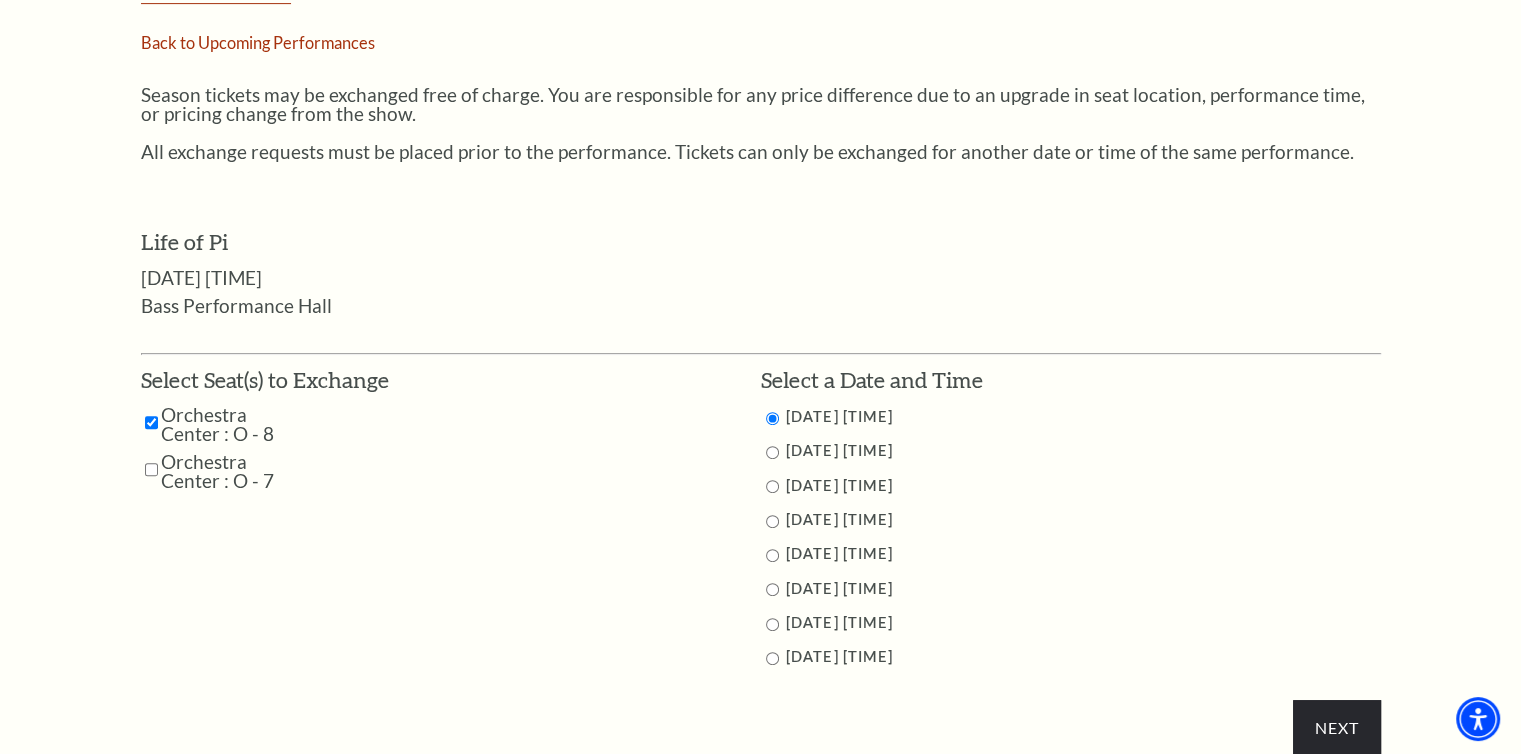 click at bounding box center [151, 469] 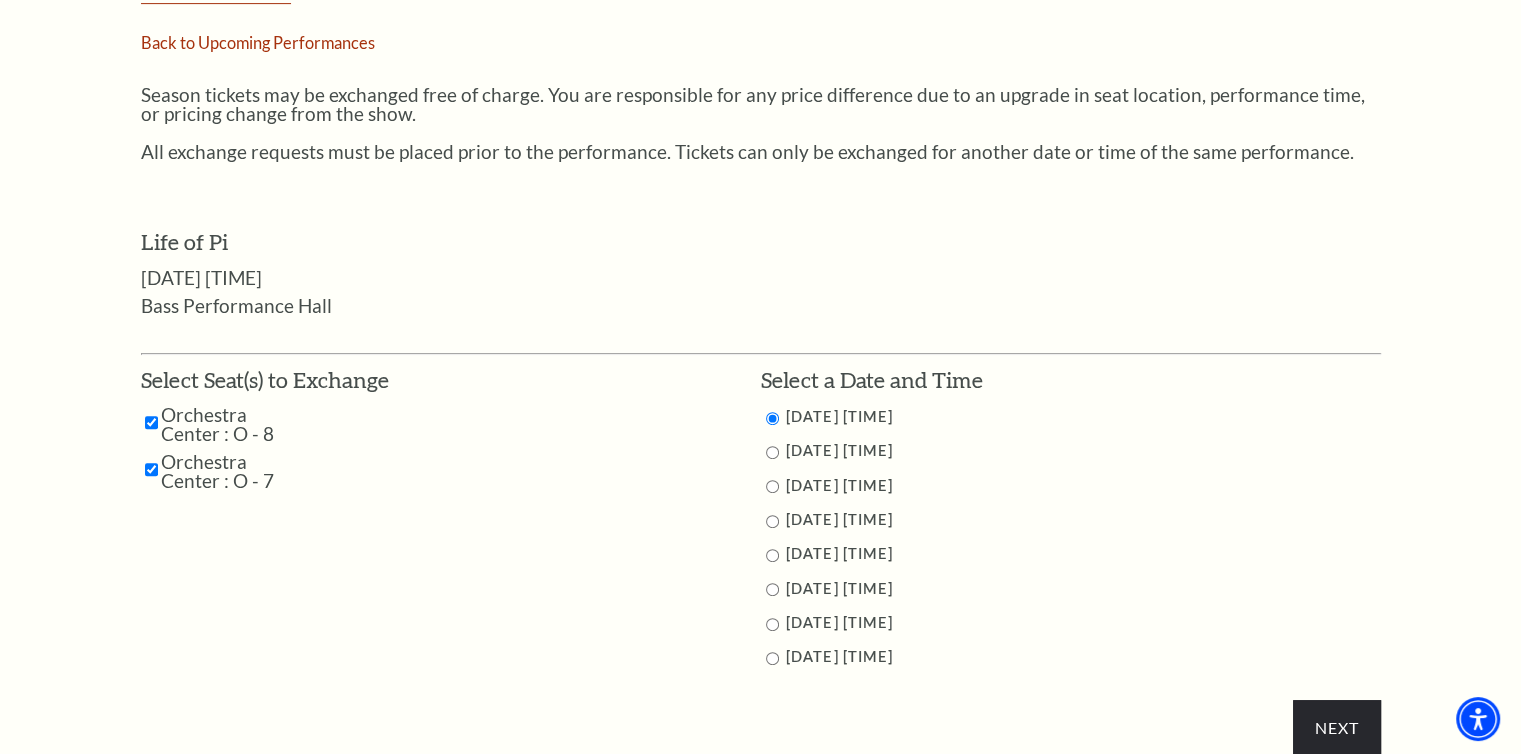 click at bounding box center [772, 589] 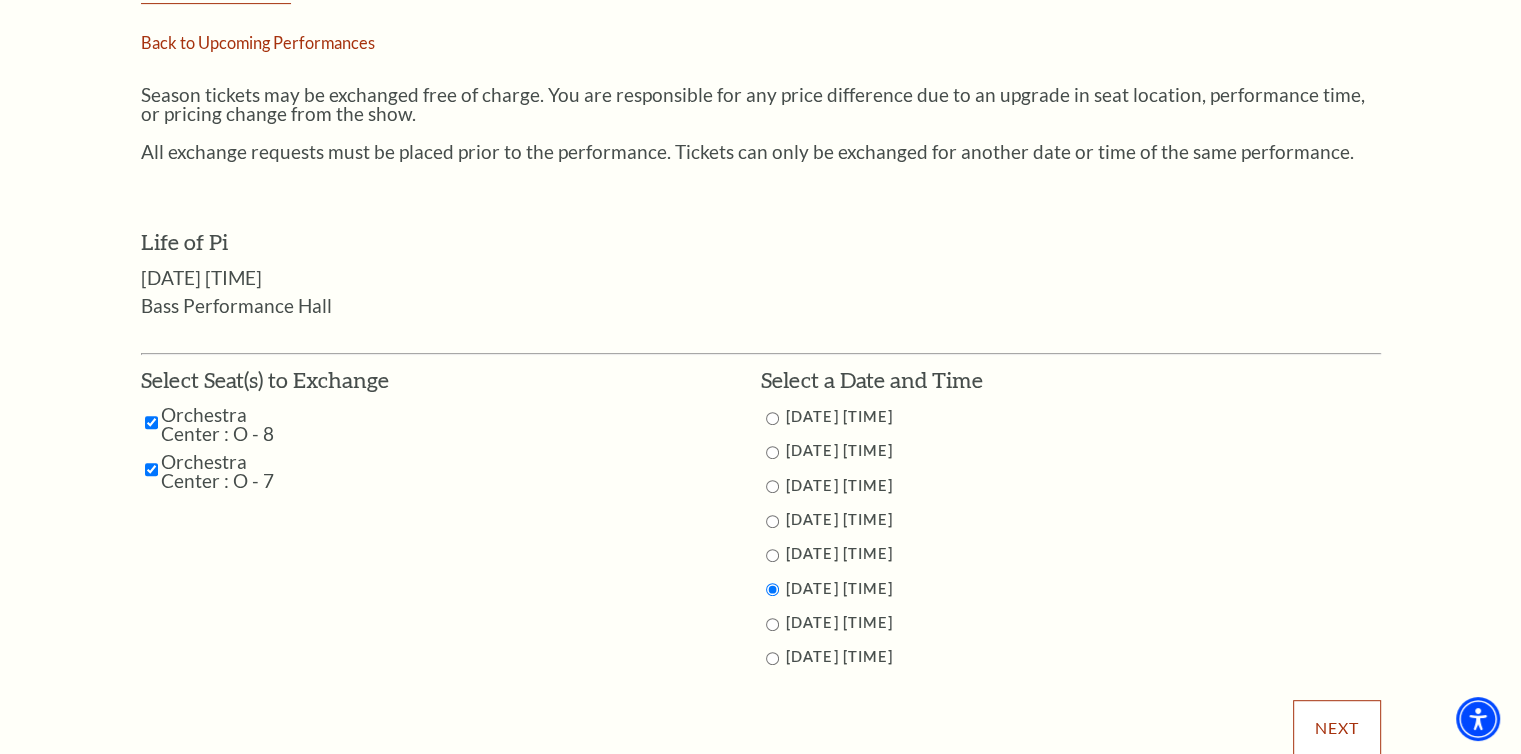 click on "Next" at bounding box center (1336, 728) 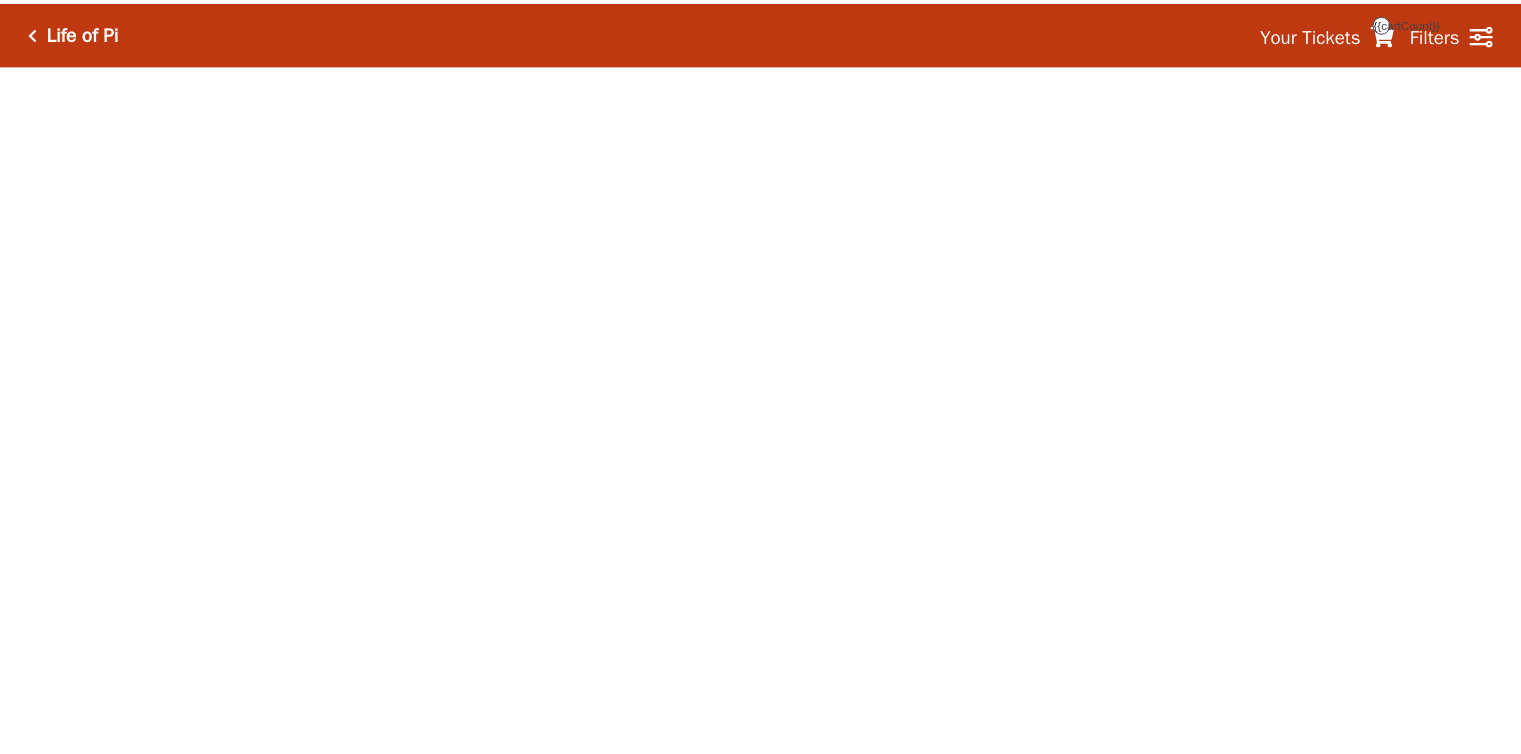 scroll, scrollTop: 0, scrollLeft: 0, axis: both 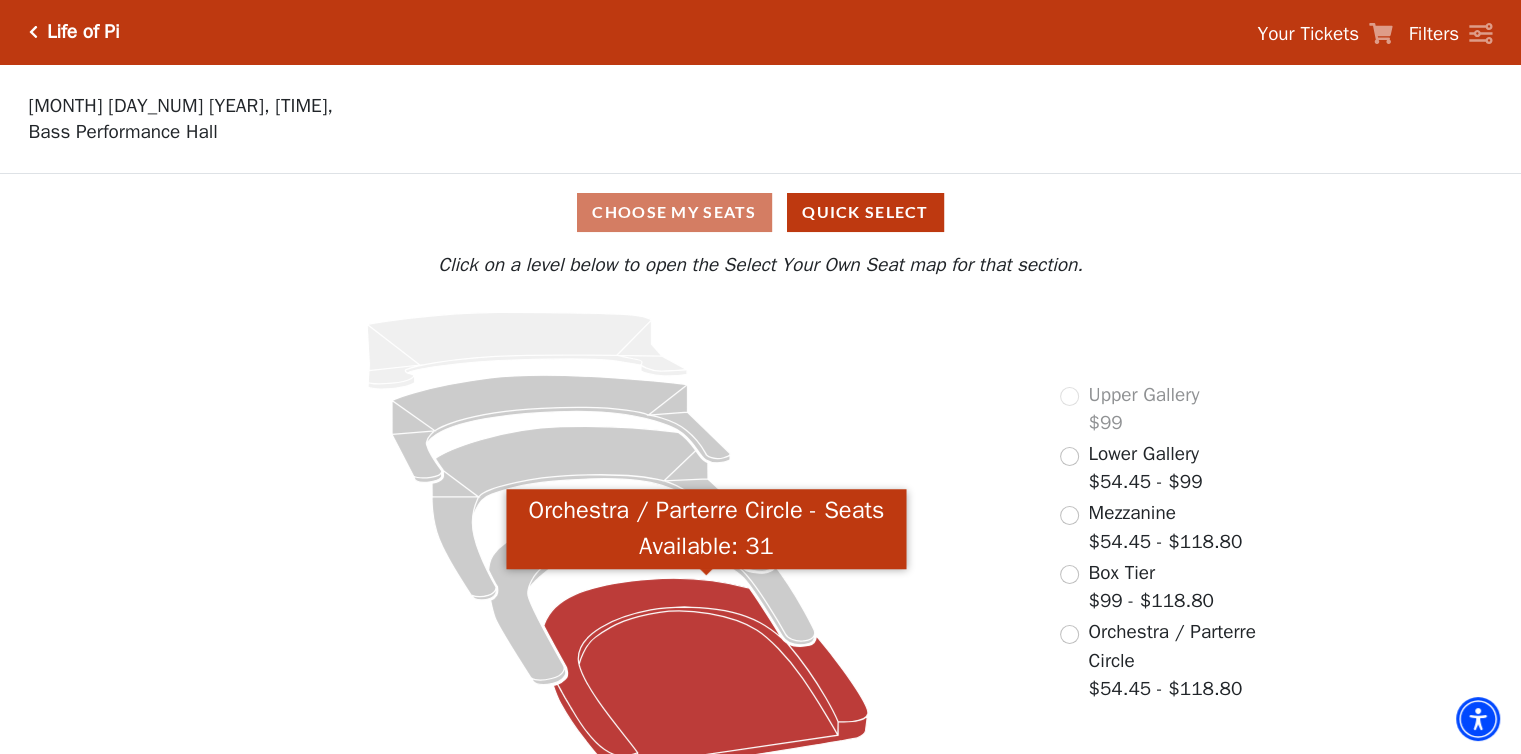 click 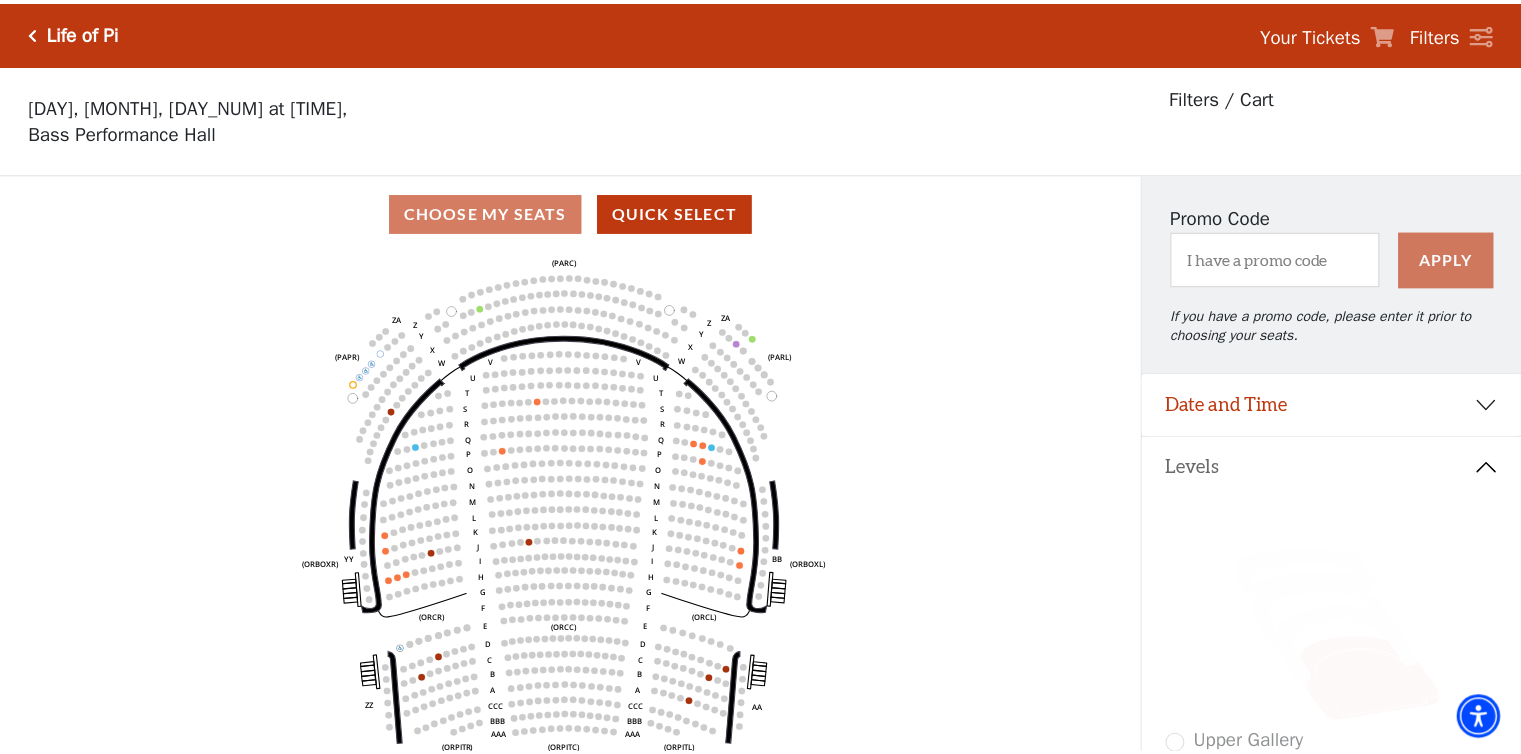 scroll, scrollTop: 92, scrollLeft: 0, axis: vertical 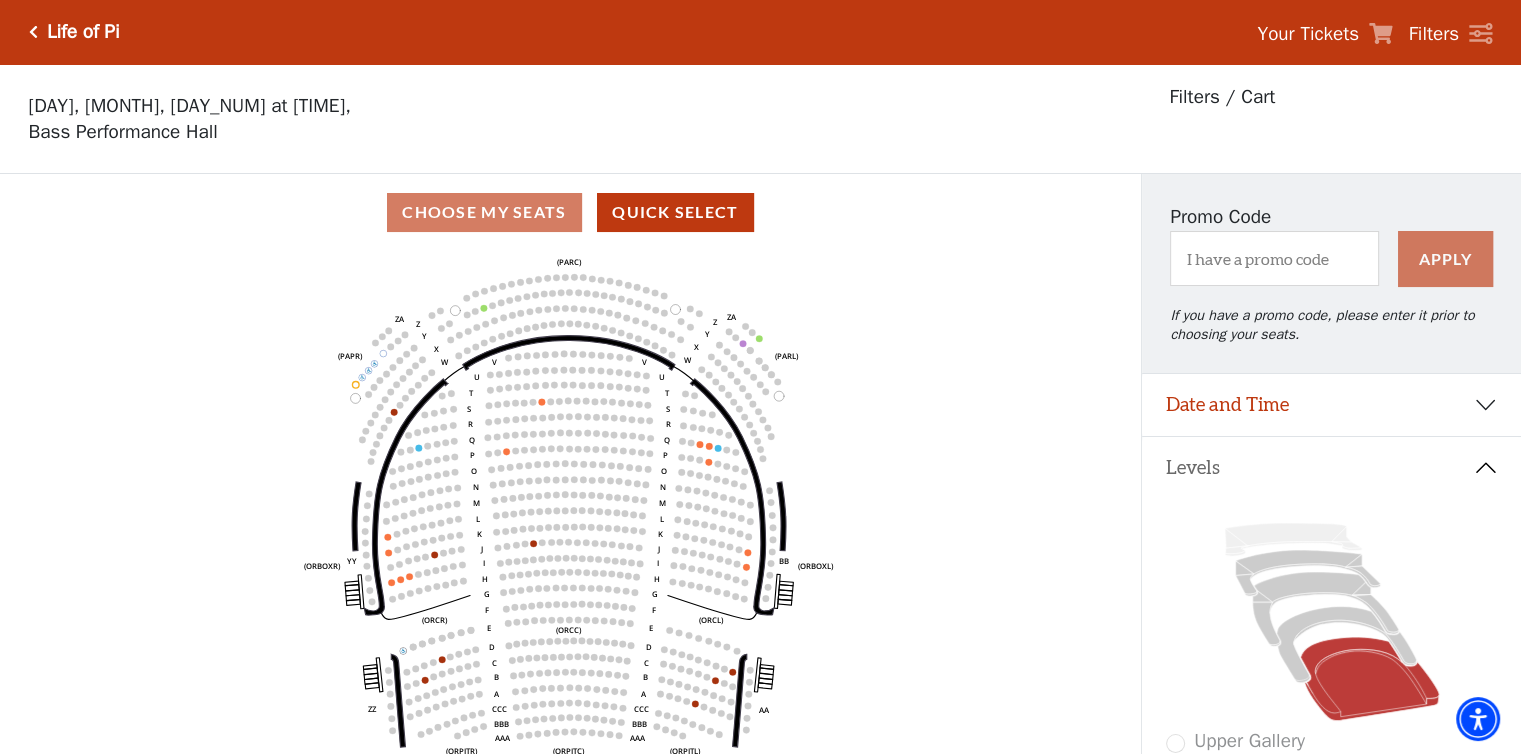 click at bounding box center [33, 32] 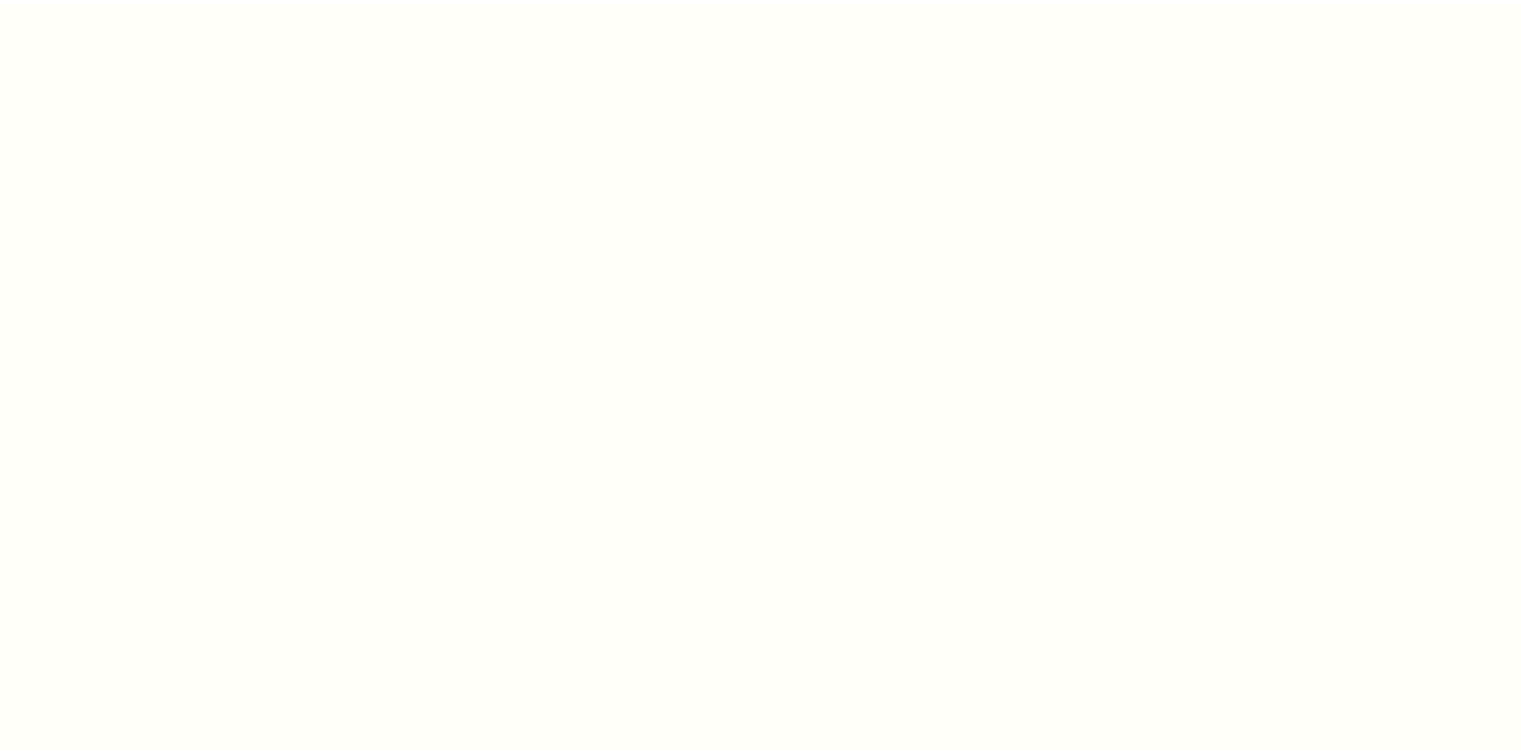 scroll, scrollTop: 0, scrollLeft: 0, axis: both 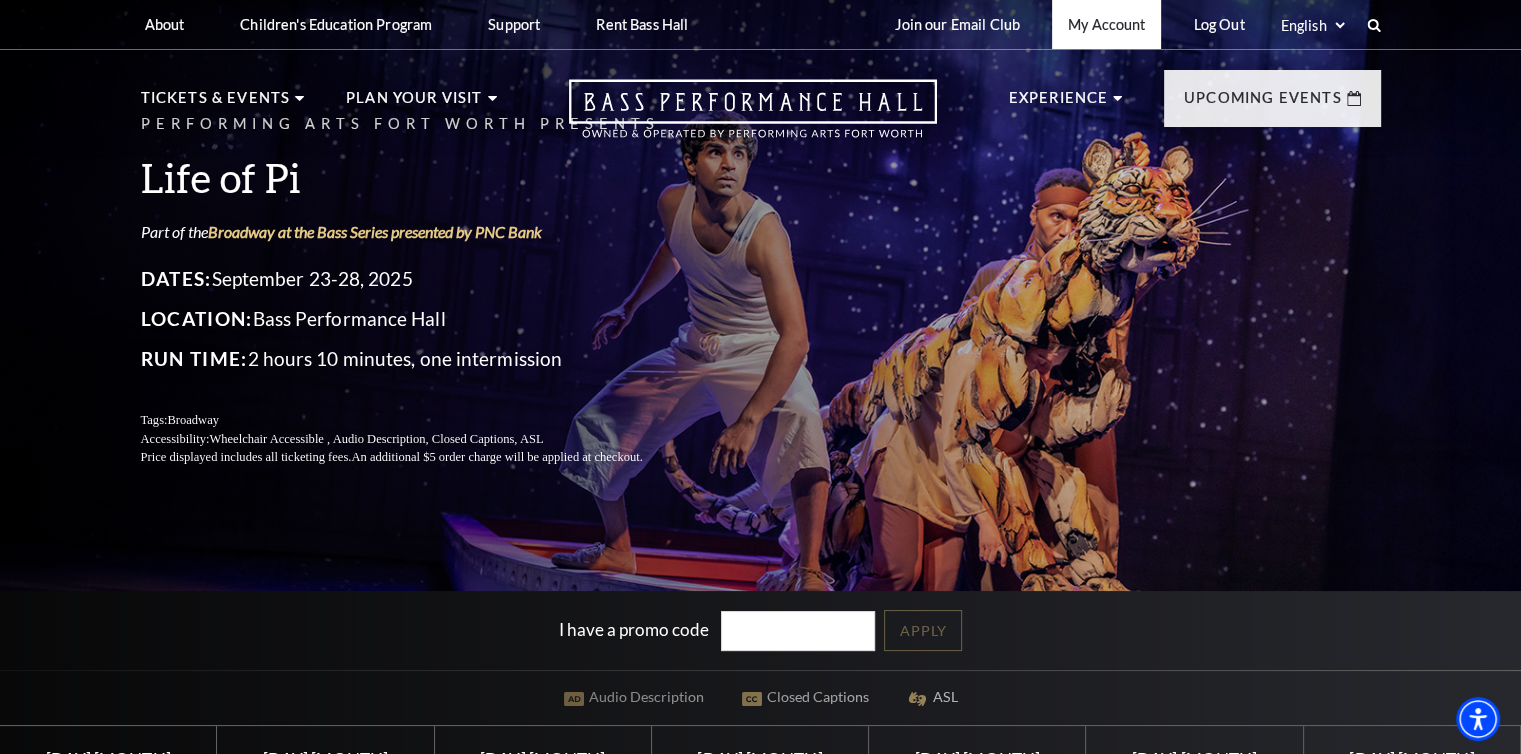 click on "My Account" at bounding box center [1106, 24] 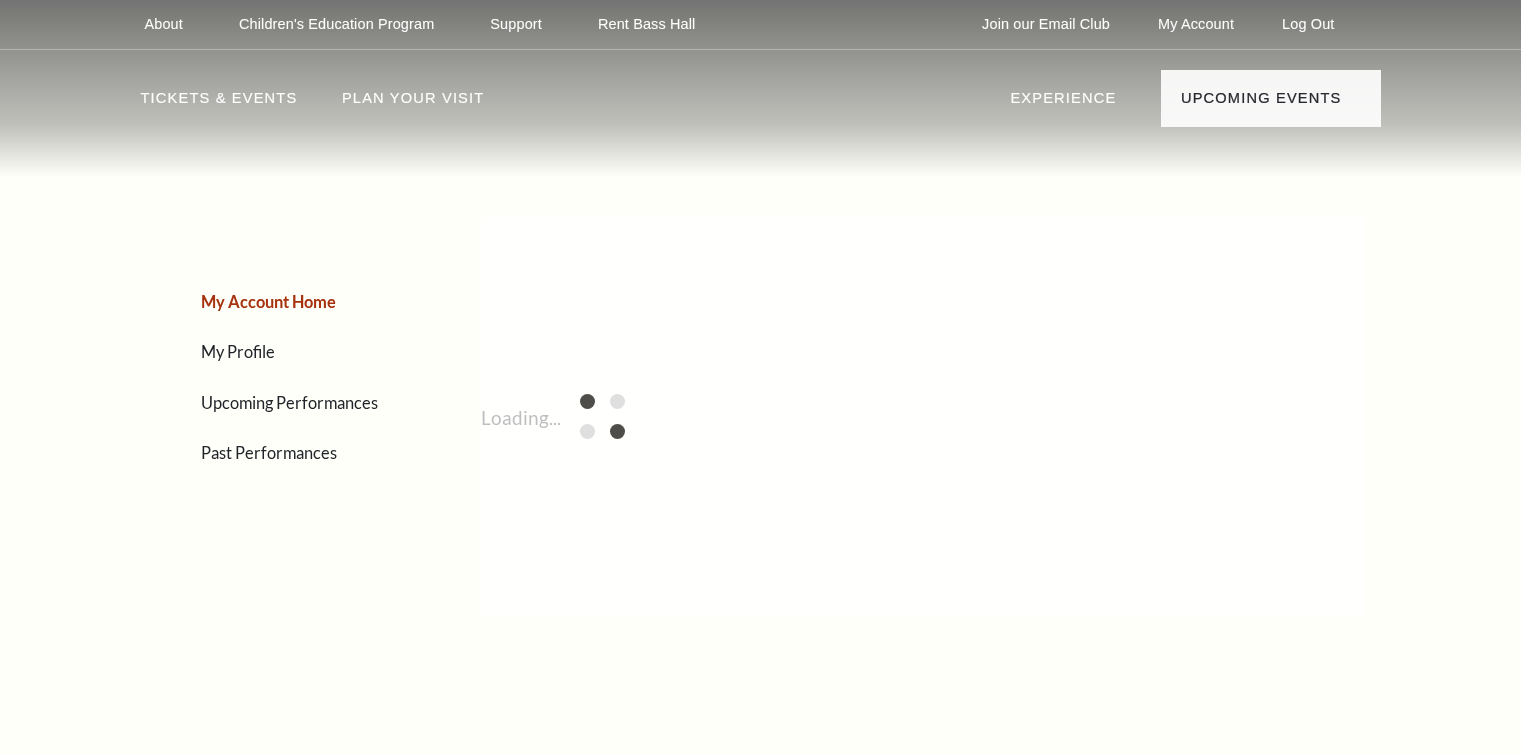 scroll, scrollTop: 0, scrollLeft: 0, axis: both 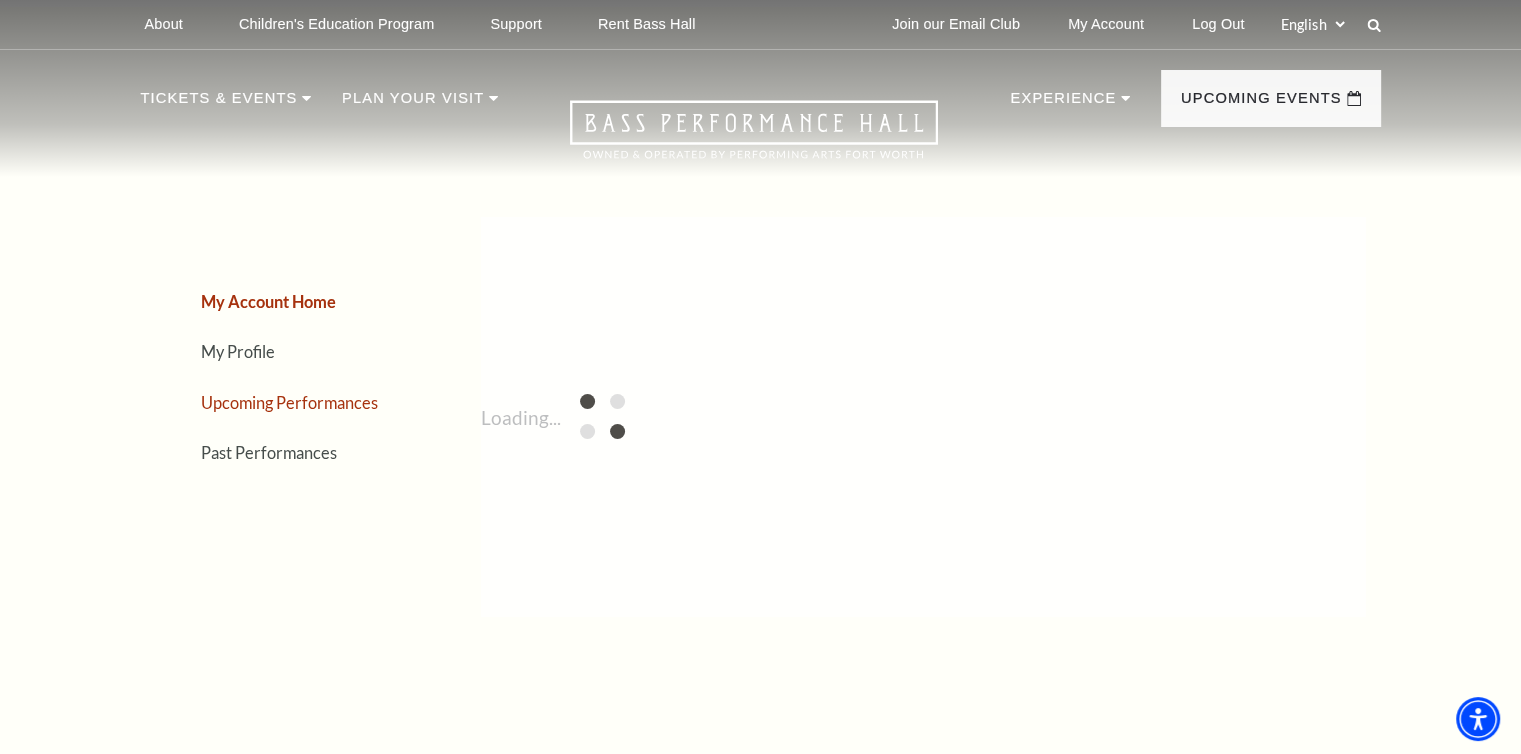 click on "Upcoming Performances" at bounding box center (289, 402) 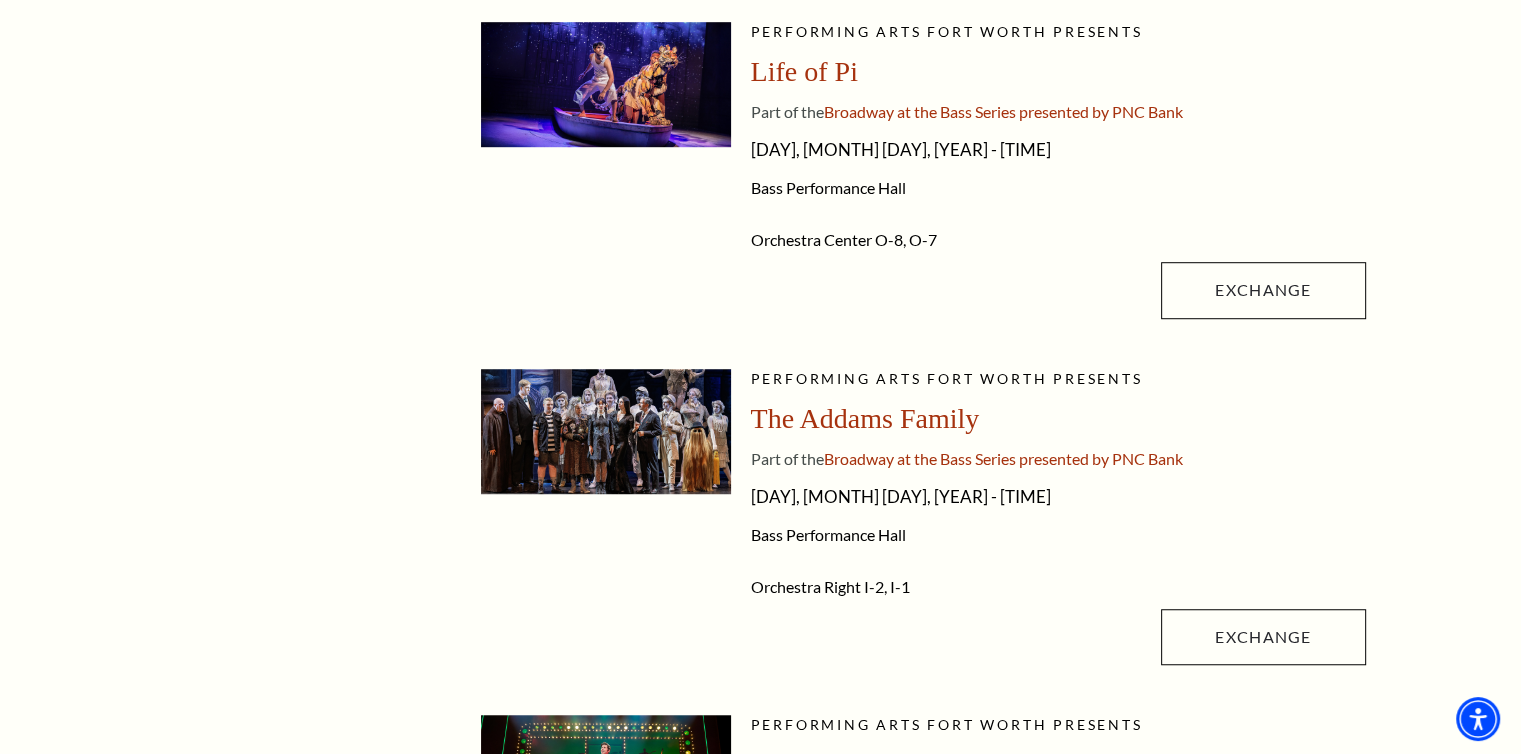 scroll, scrollTop: 1977, scrollLeft: 0, axis: vertical 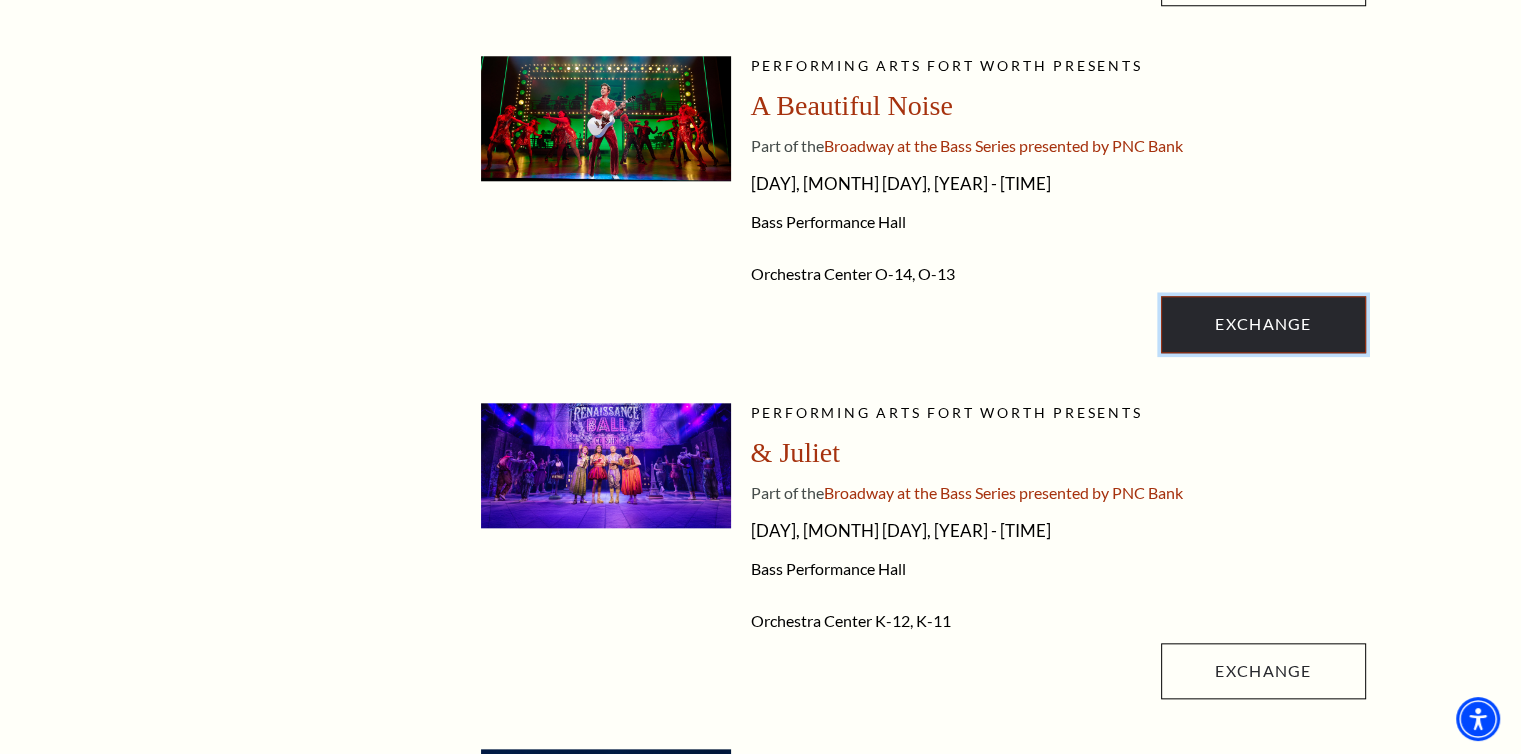 click on "Exchange" at bounding box center [1263, 324] 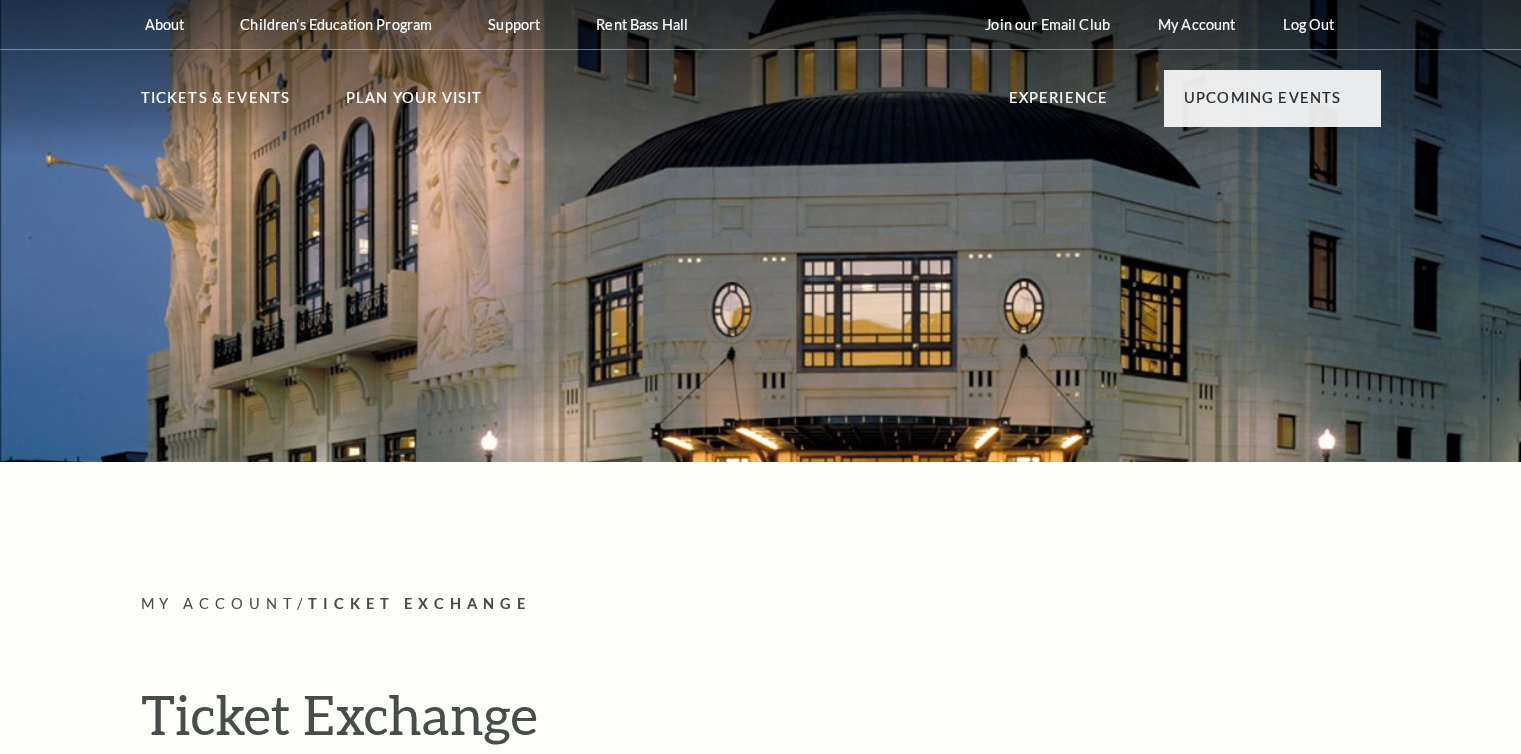 scroll, scrollTop: 0, scrollLeft: 0, axis: both 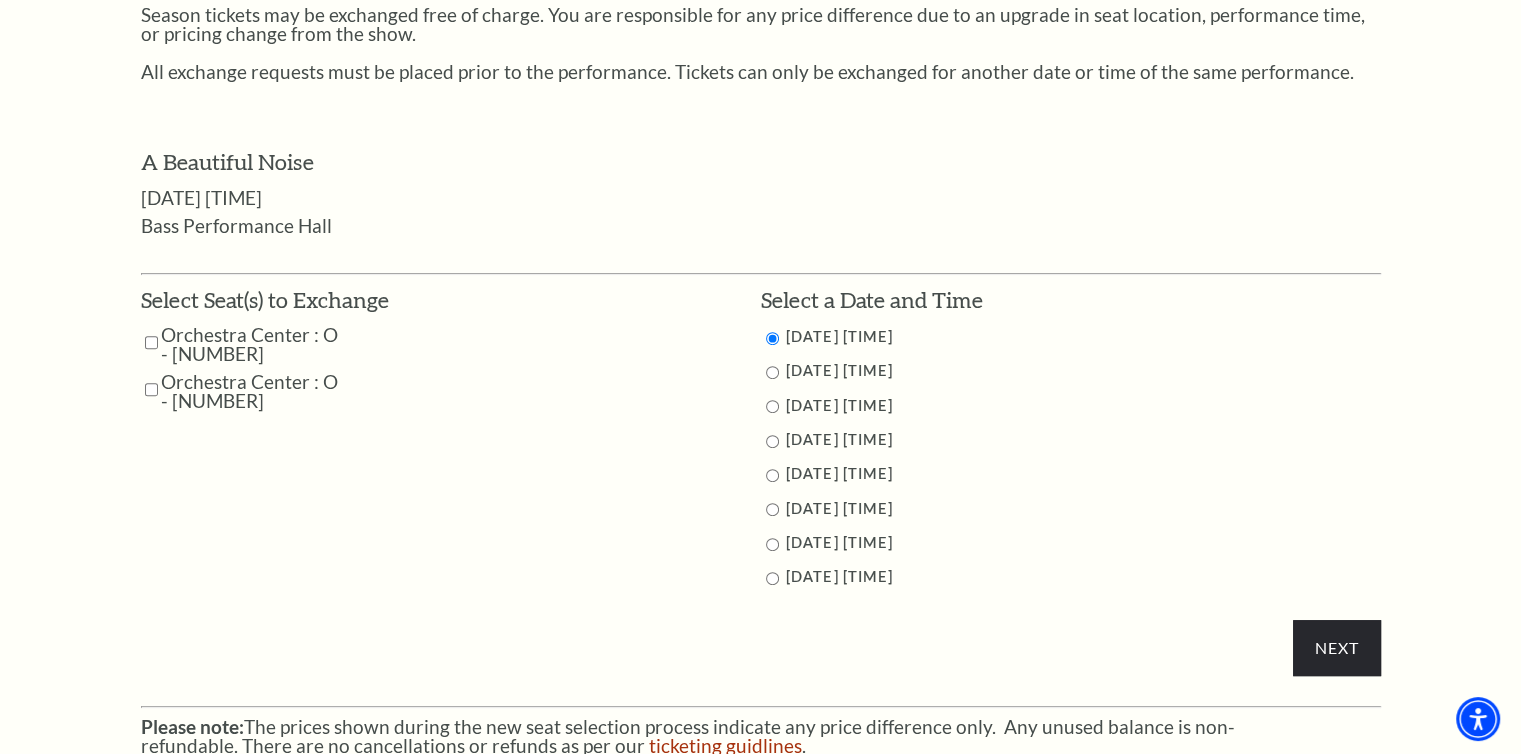click at bounding box center [151, 342] 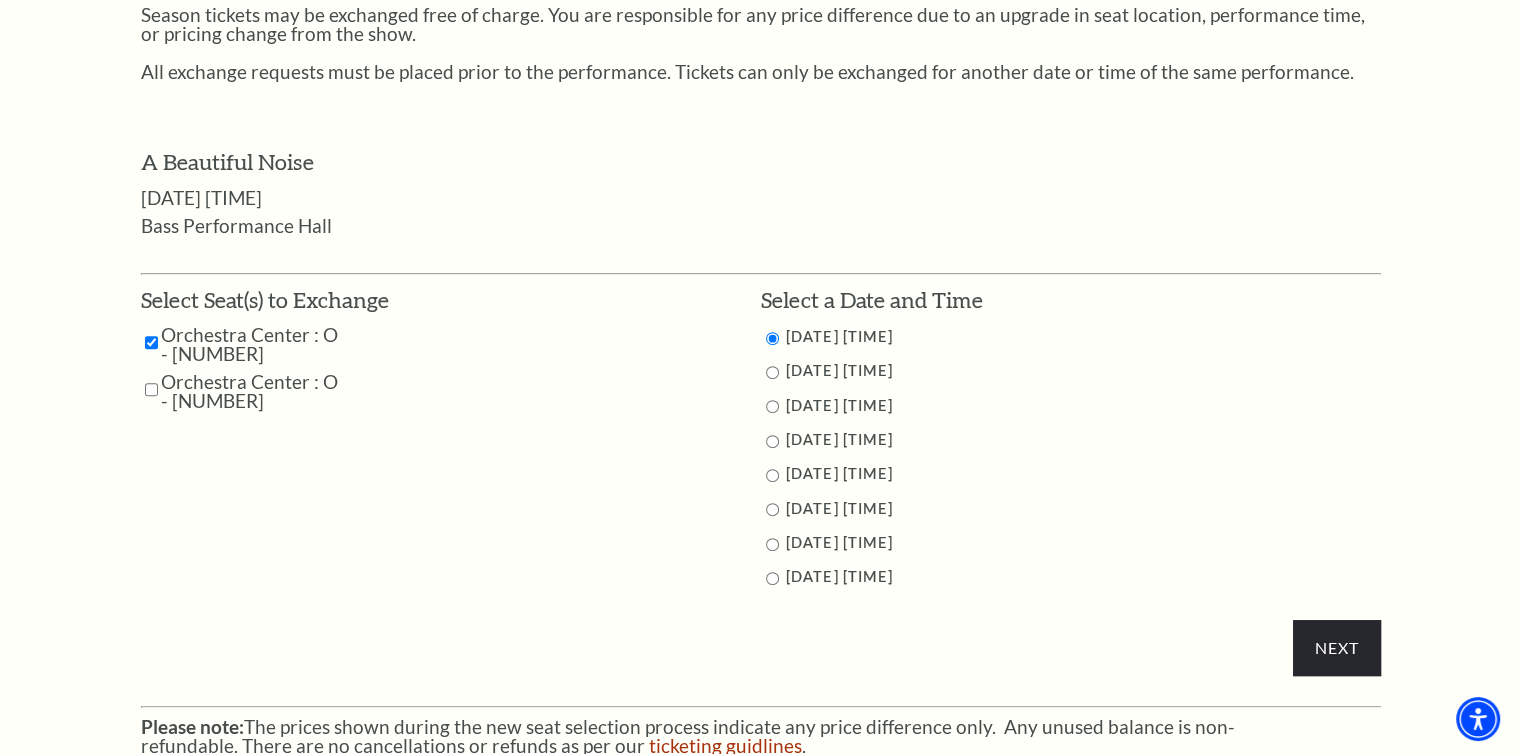 click at bounding box center [151, 389] 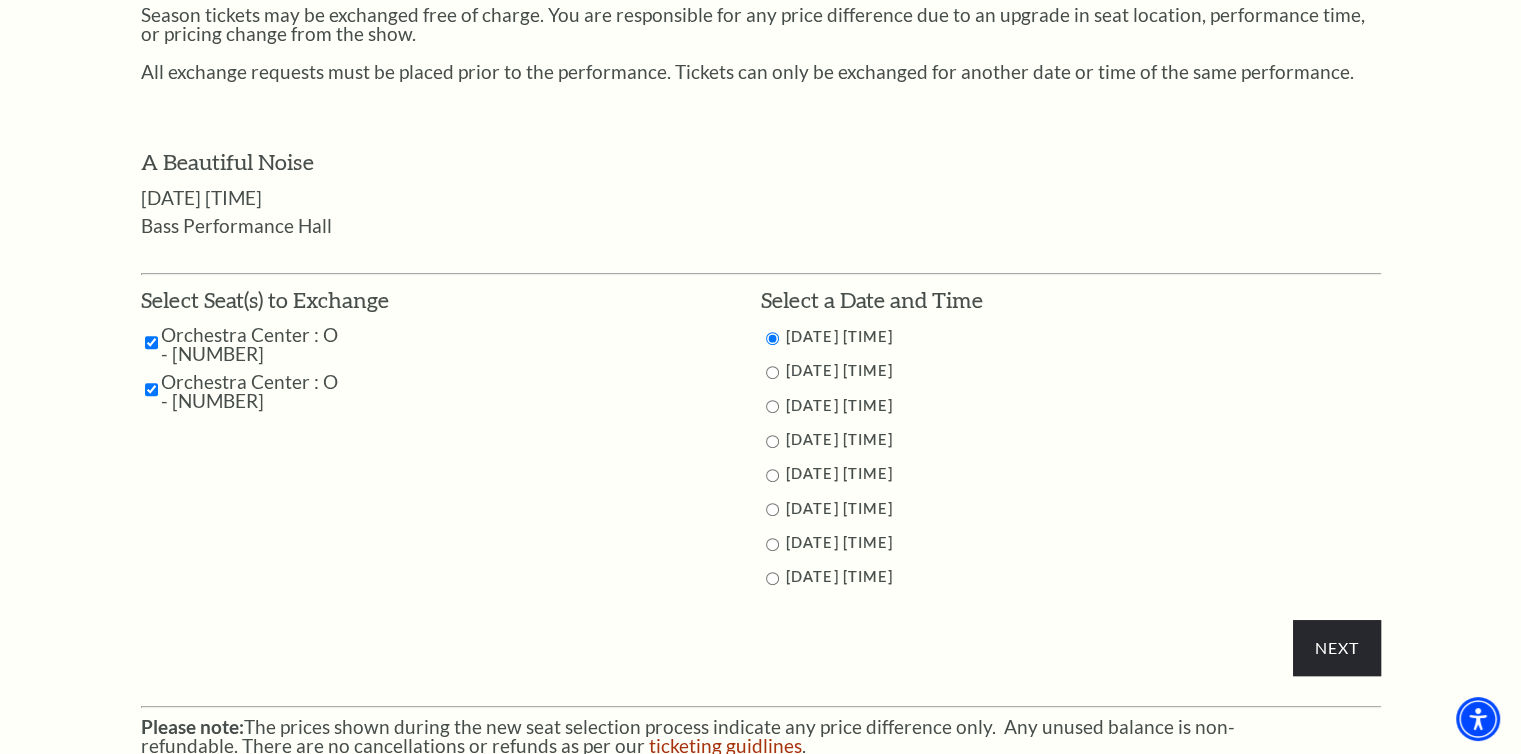 click at bounding box center (772, 509) 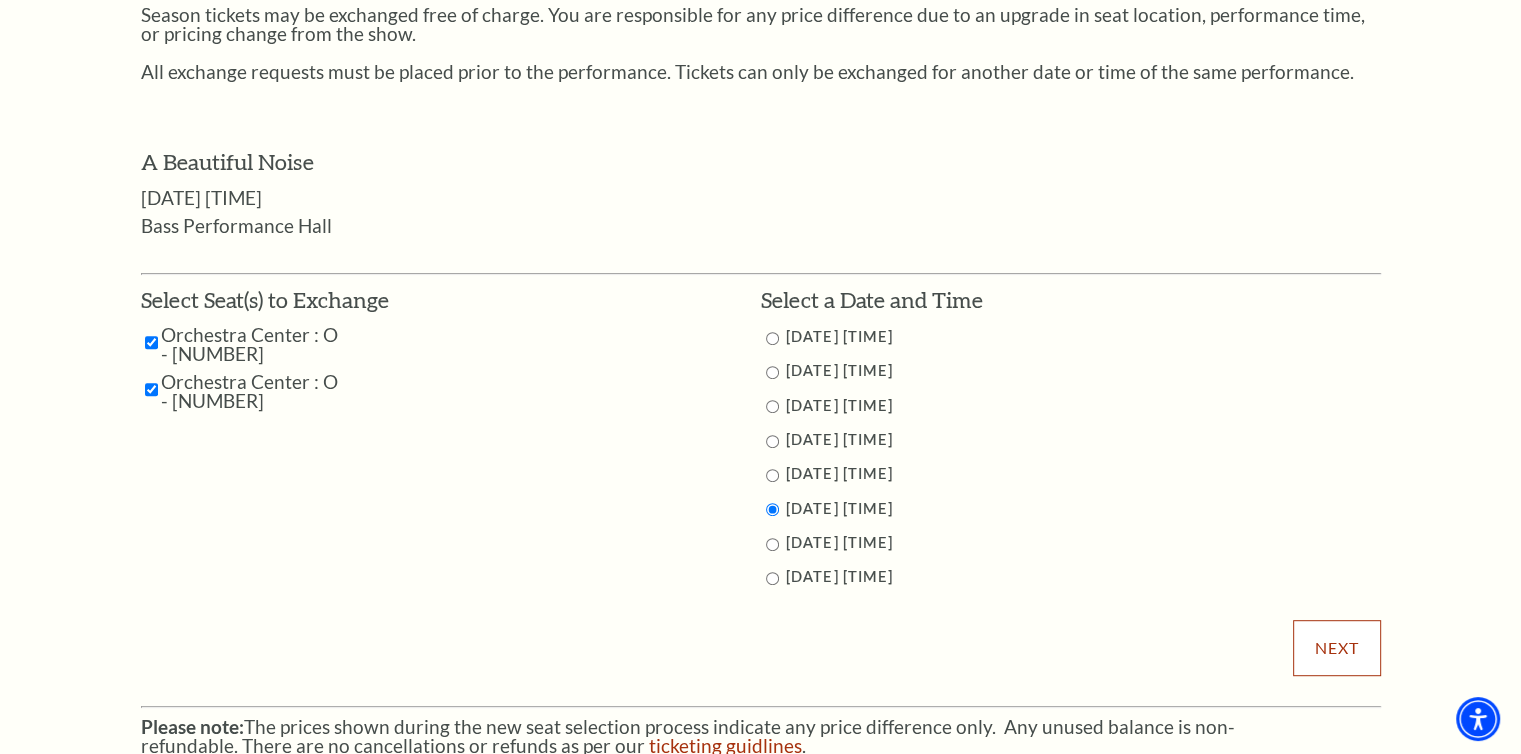 click on "Next" at bounding box center (1336, 648) 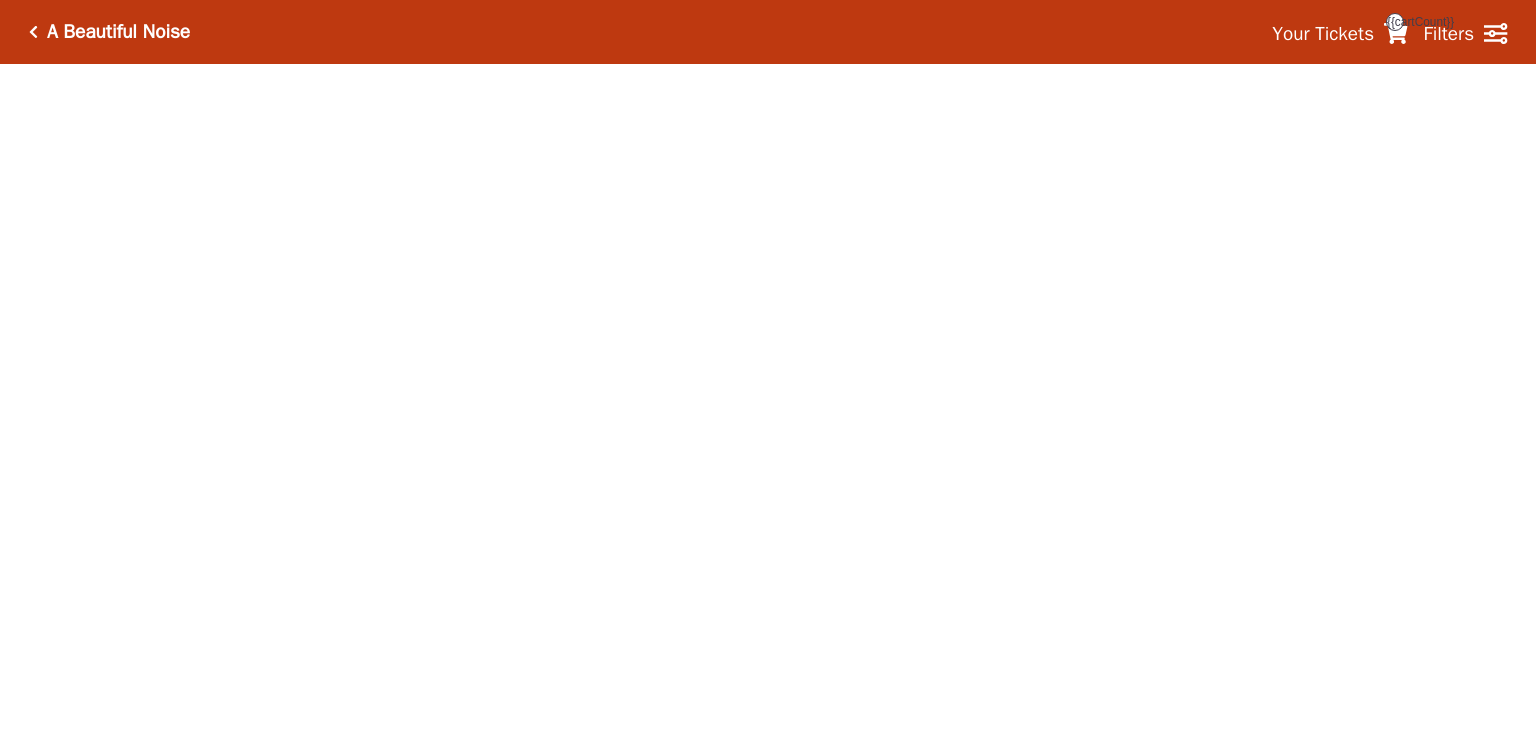 scroll, scrollTop: 0, scrollLeft: 0, axis: both 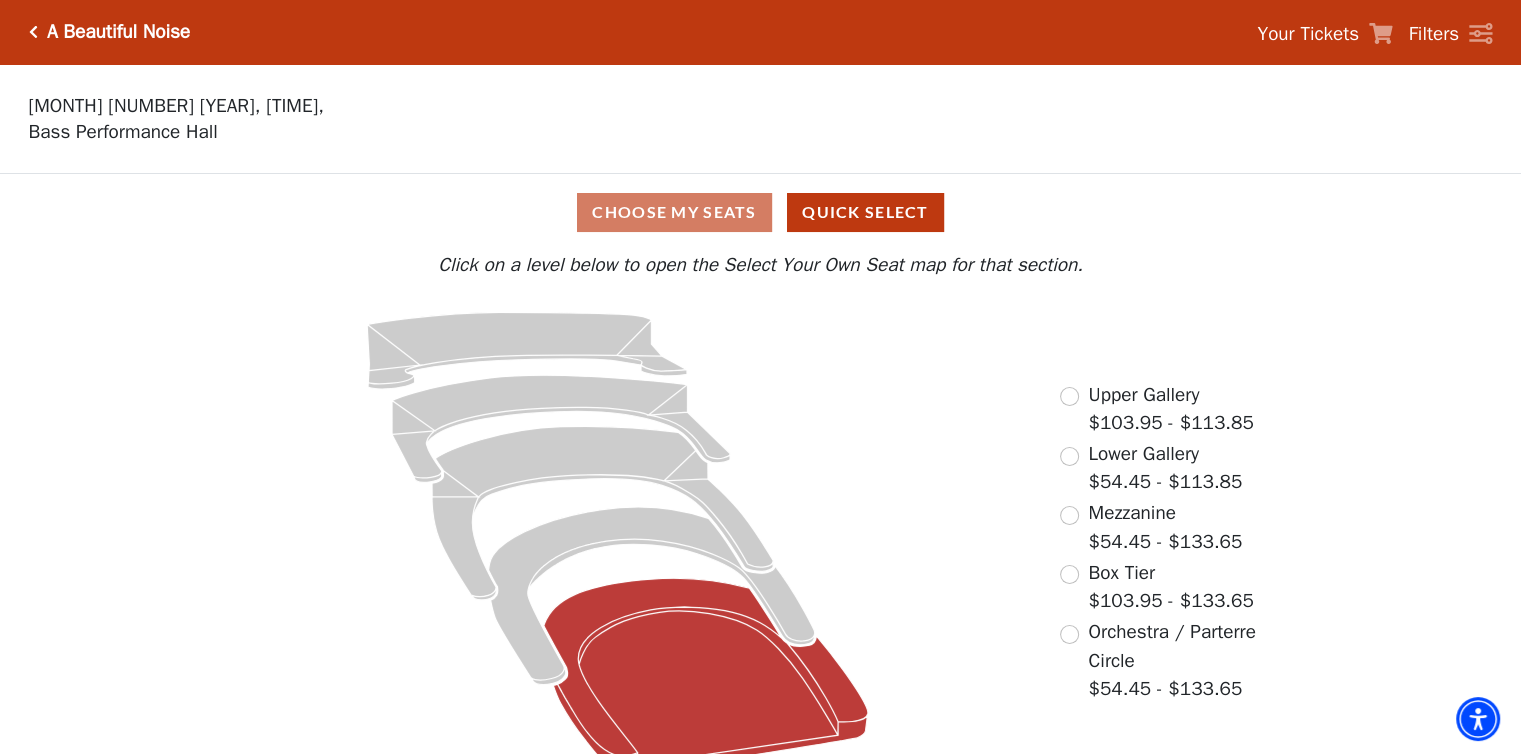 click 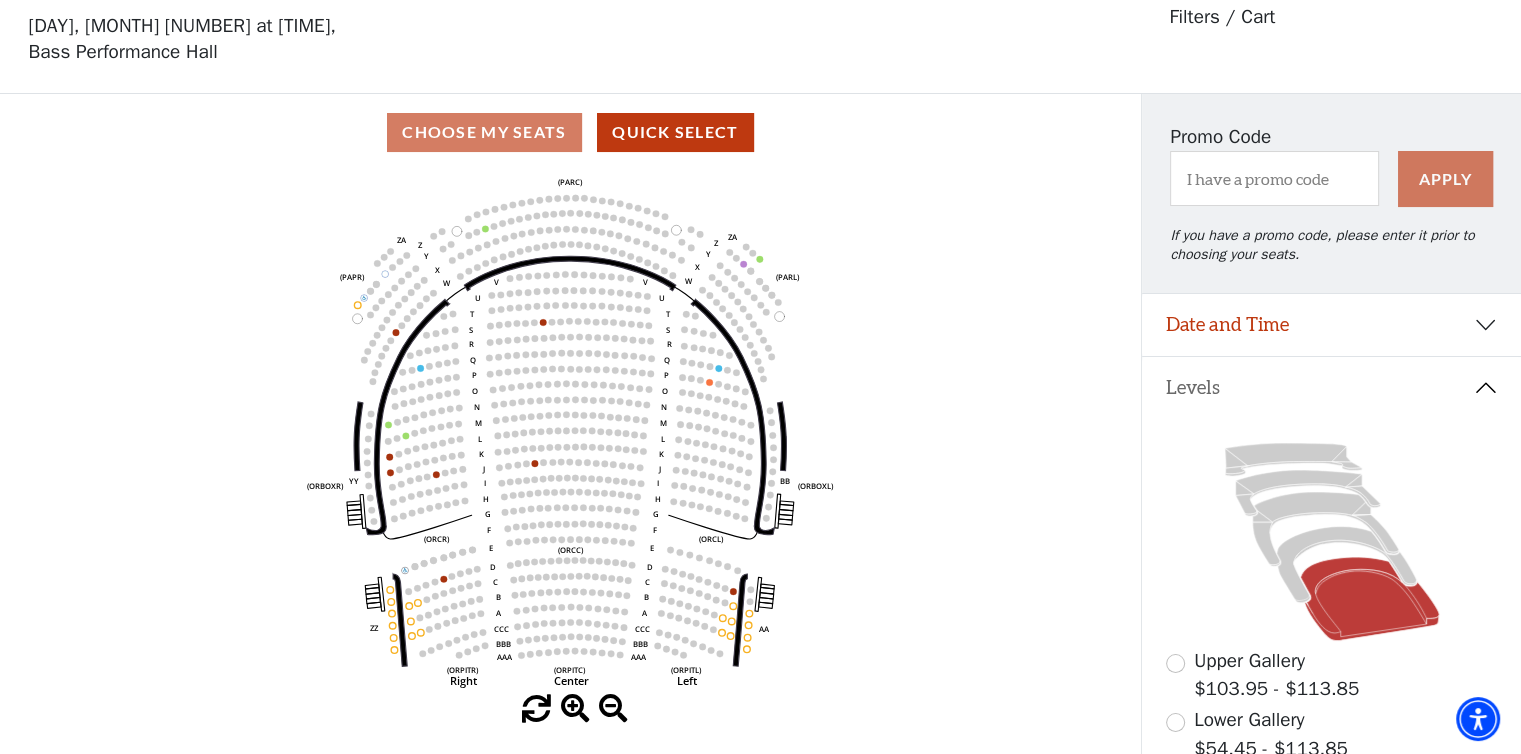 scroll, scrollTop: 92, scrollLeft: 0, axis: vertical 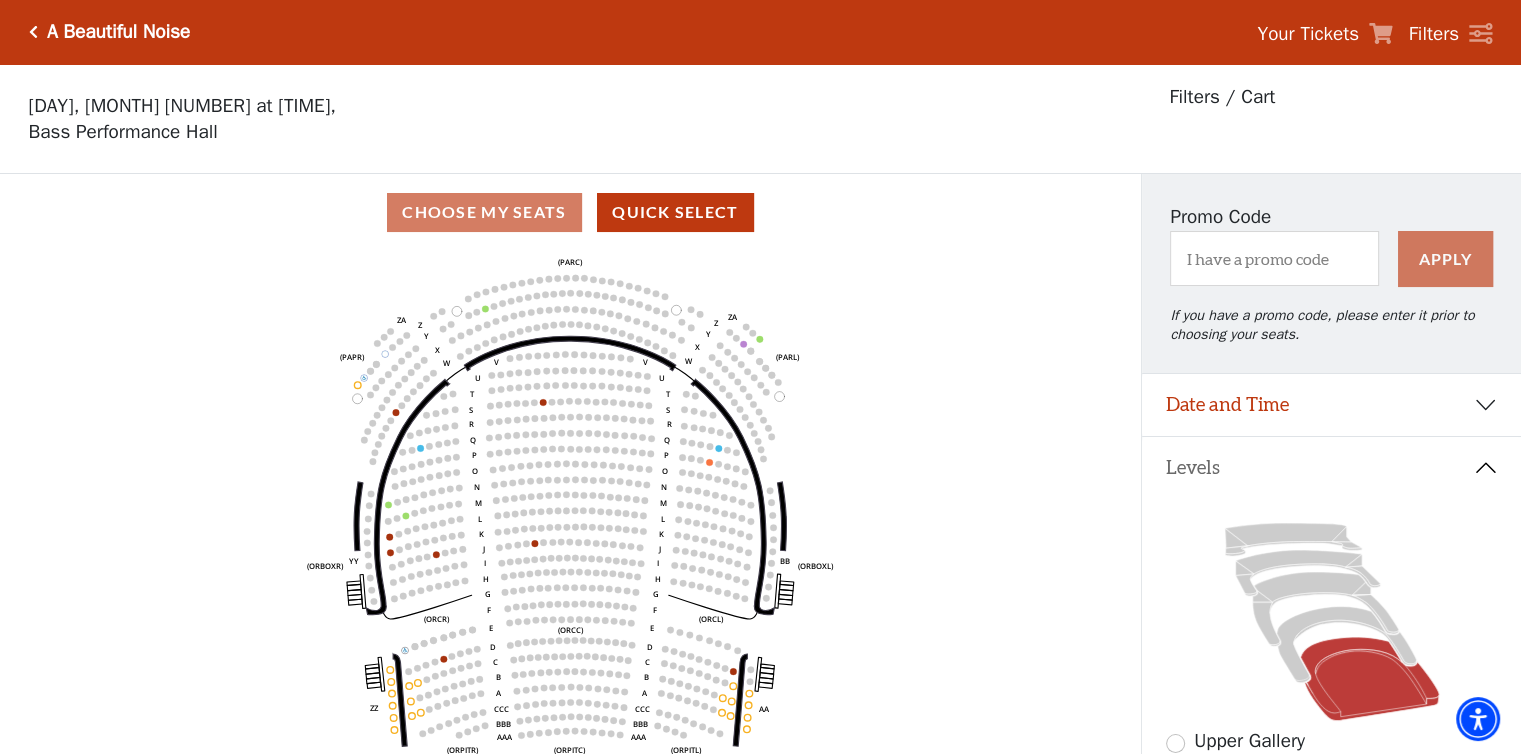 click at bounding box center [33, 32] 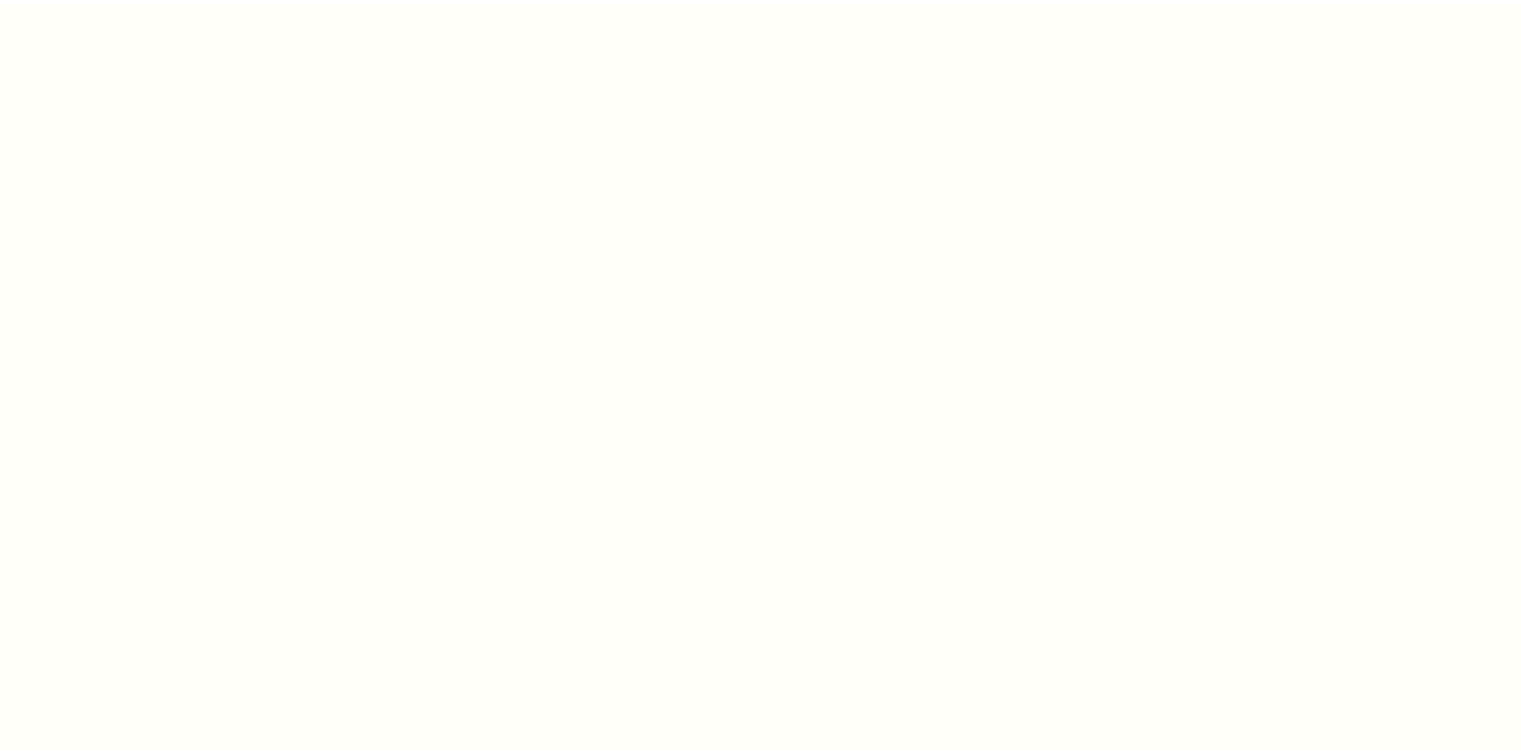 scroll, scrollTop: 0, scrollLeft: 0, axis: both 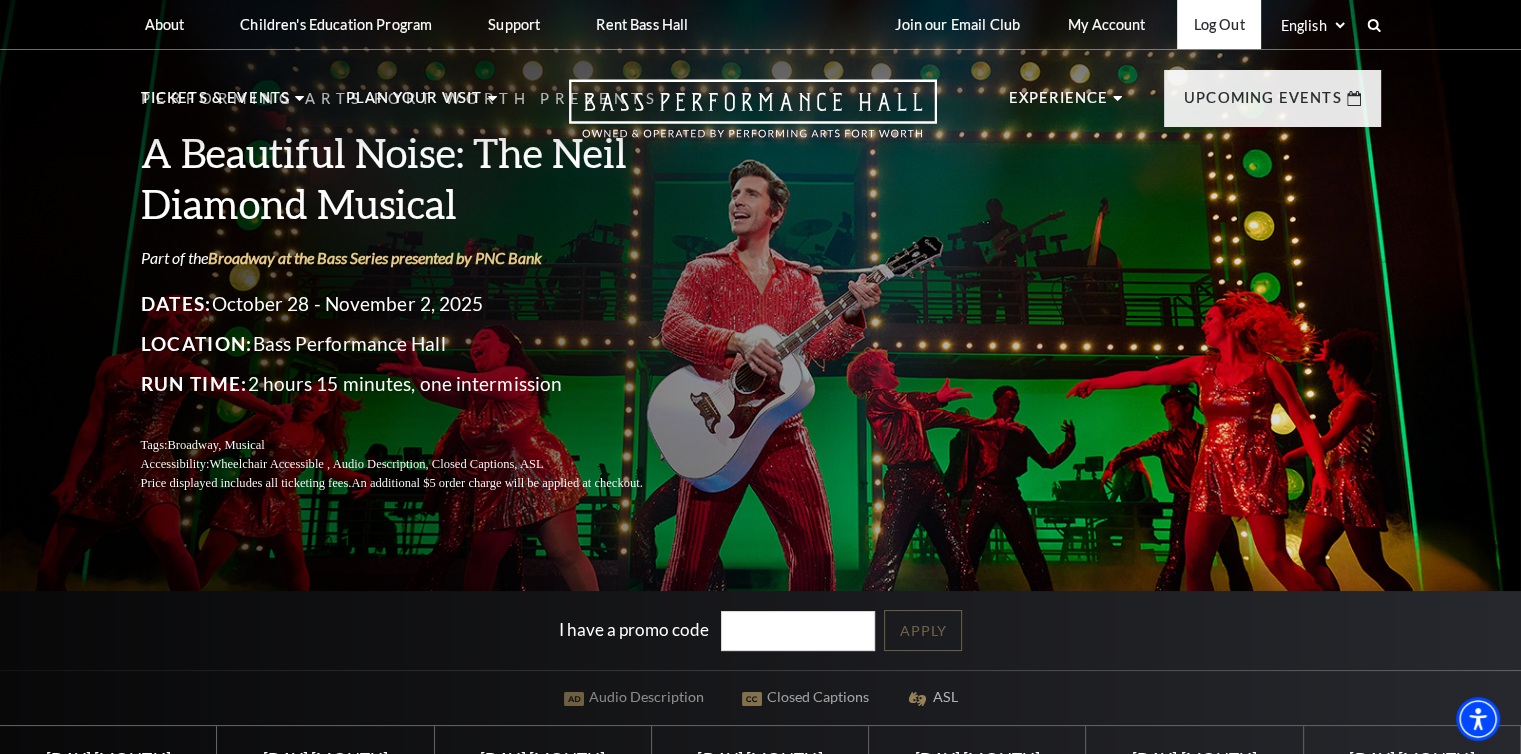 click on "Log Out" at bounding box center [1218, 24] 